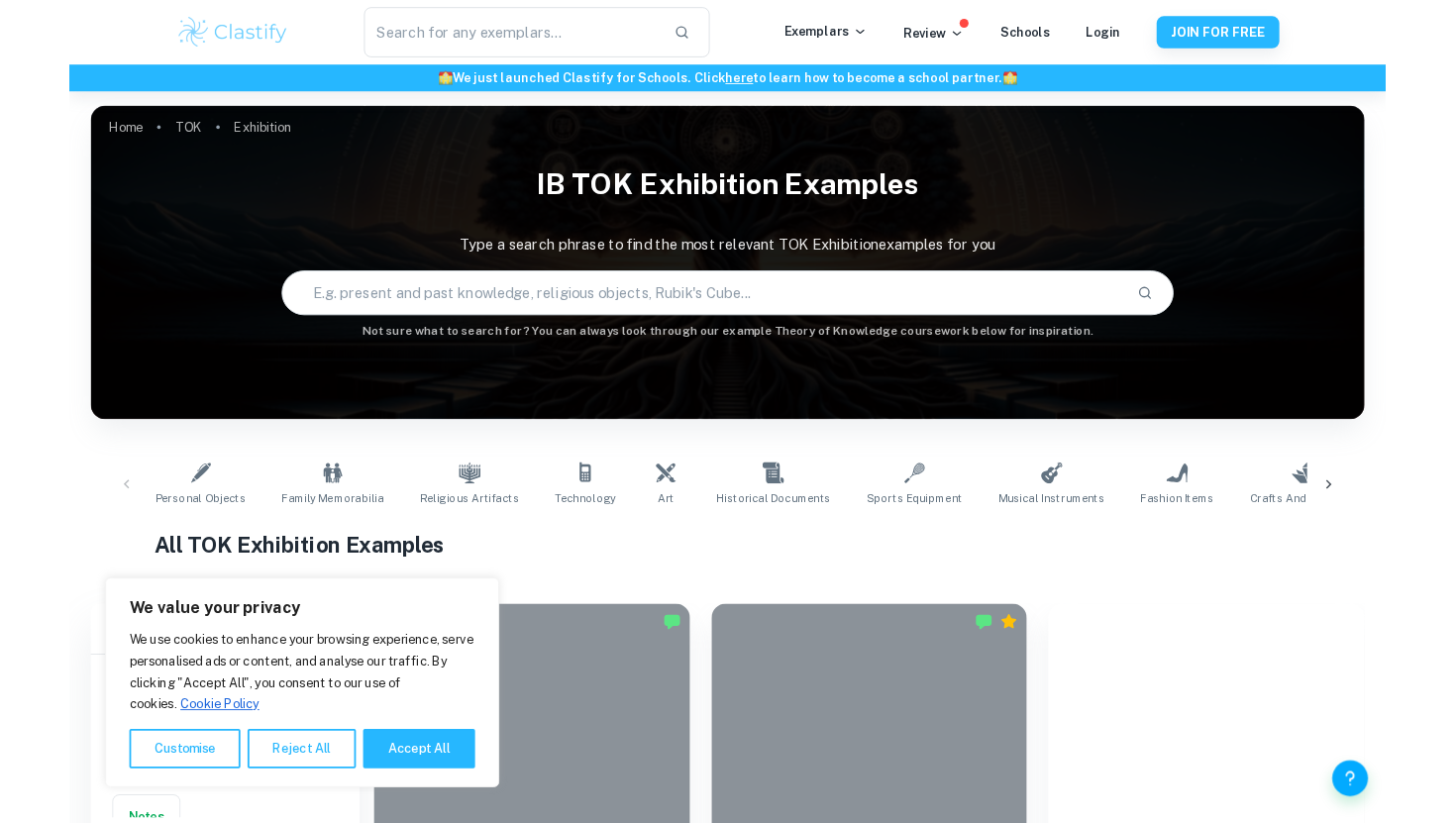scroll, scrollTop: 0, scrollLeft: 0, axis: both 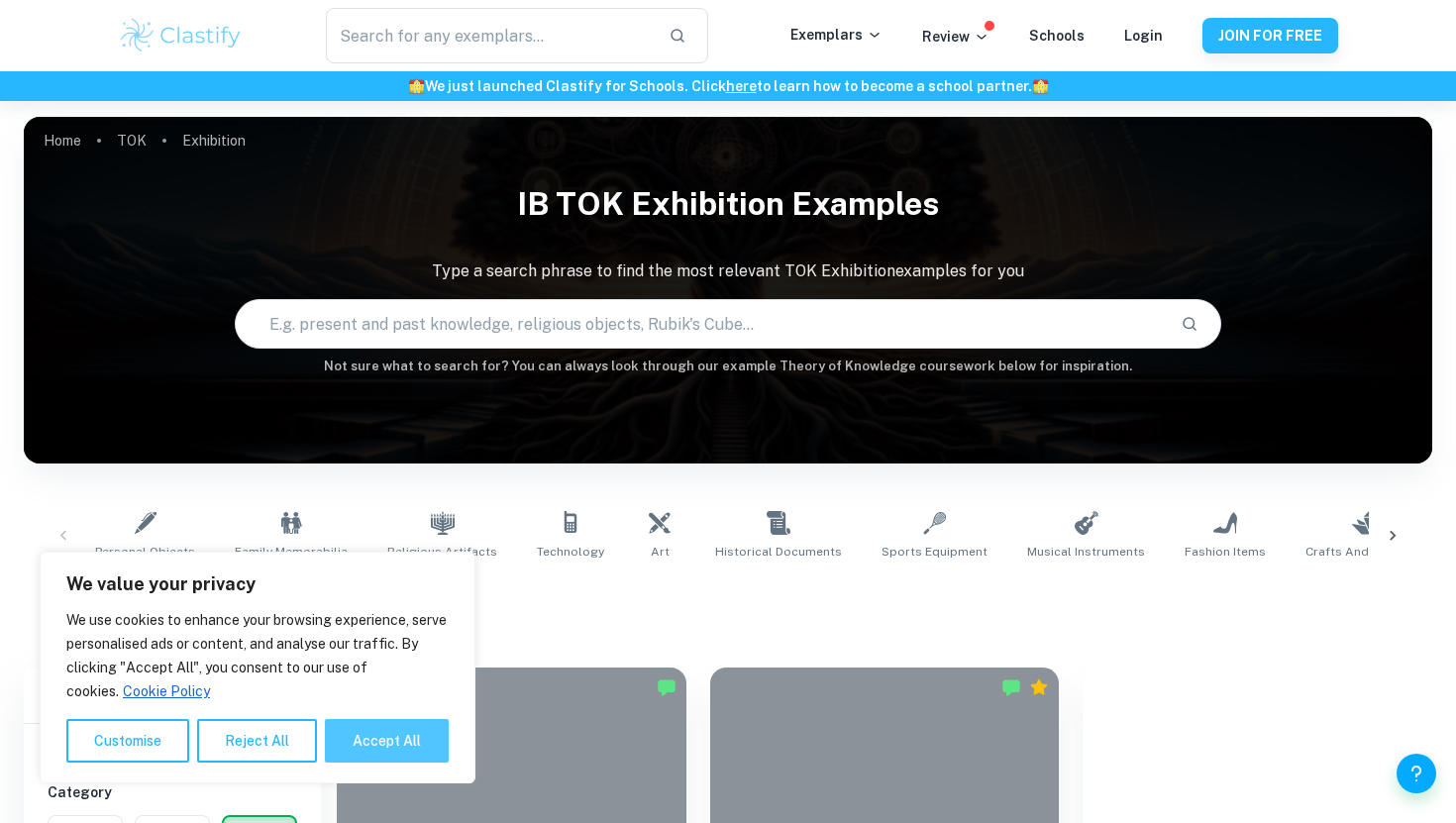 click on "Accept All" at bounding box center [386, 741] 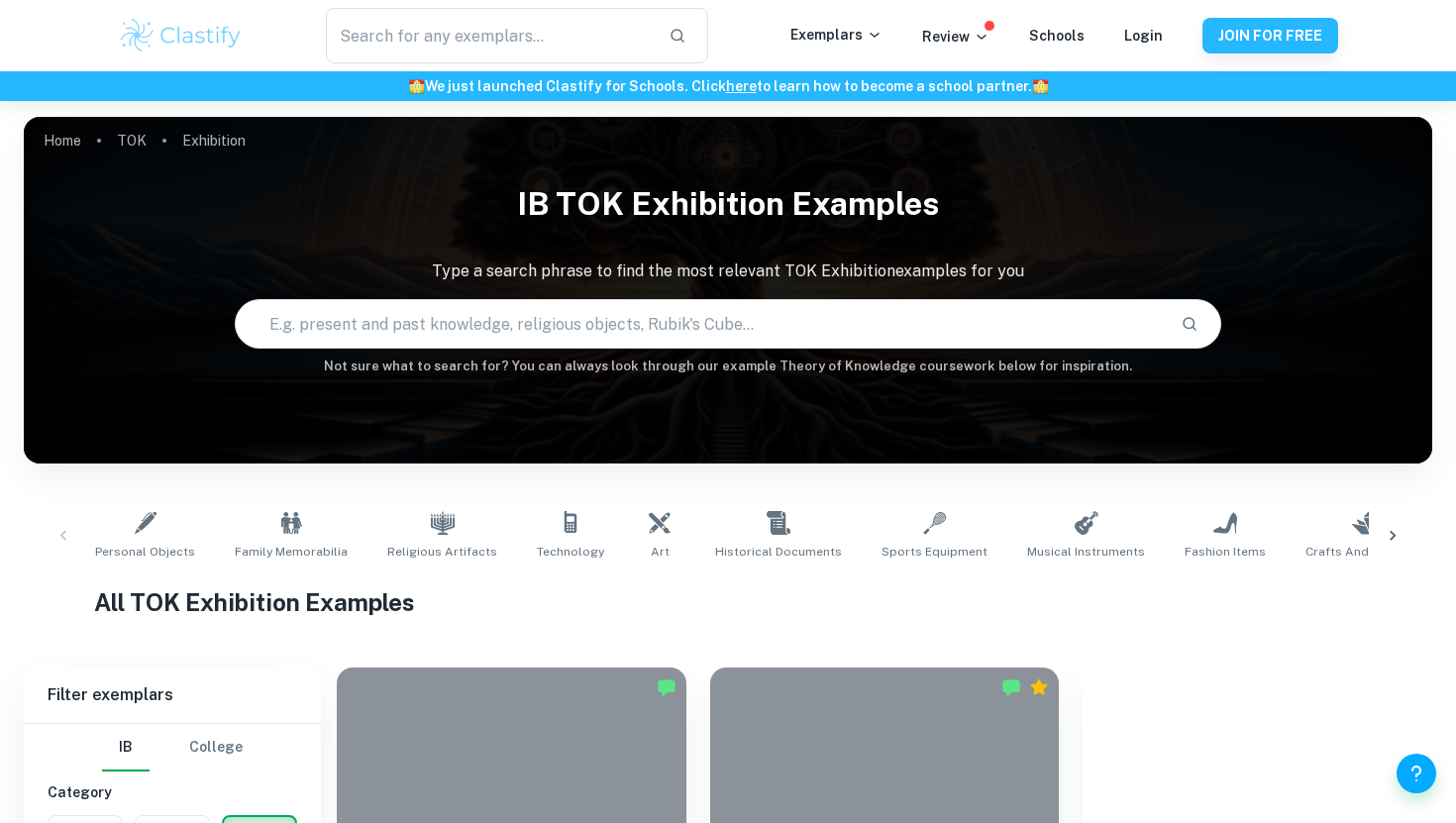 checkbox on "true" 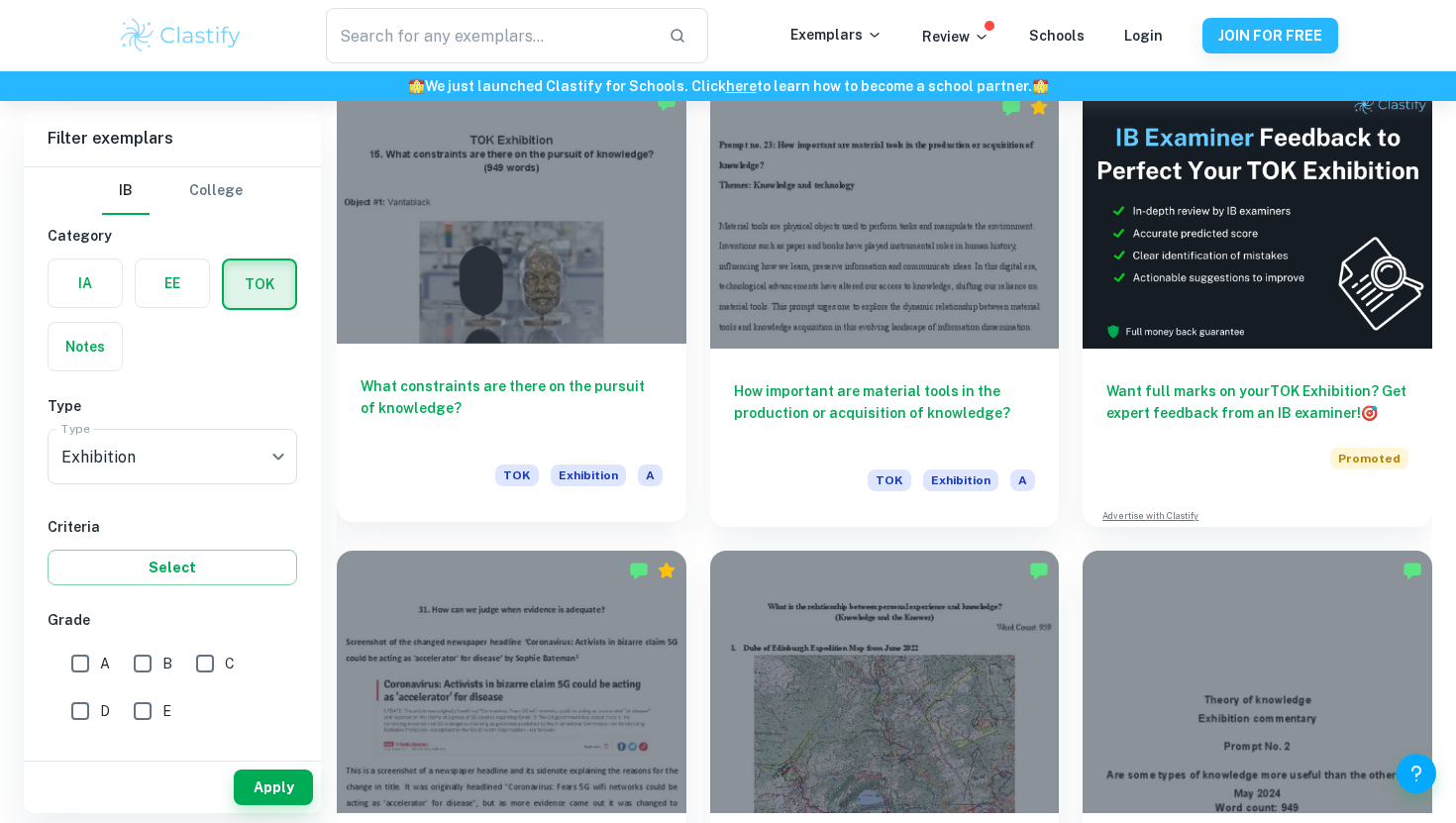 scroll, scrollTop: 605, scrollLeft: 0, axis: vertical 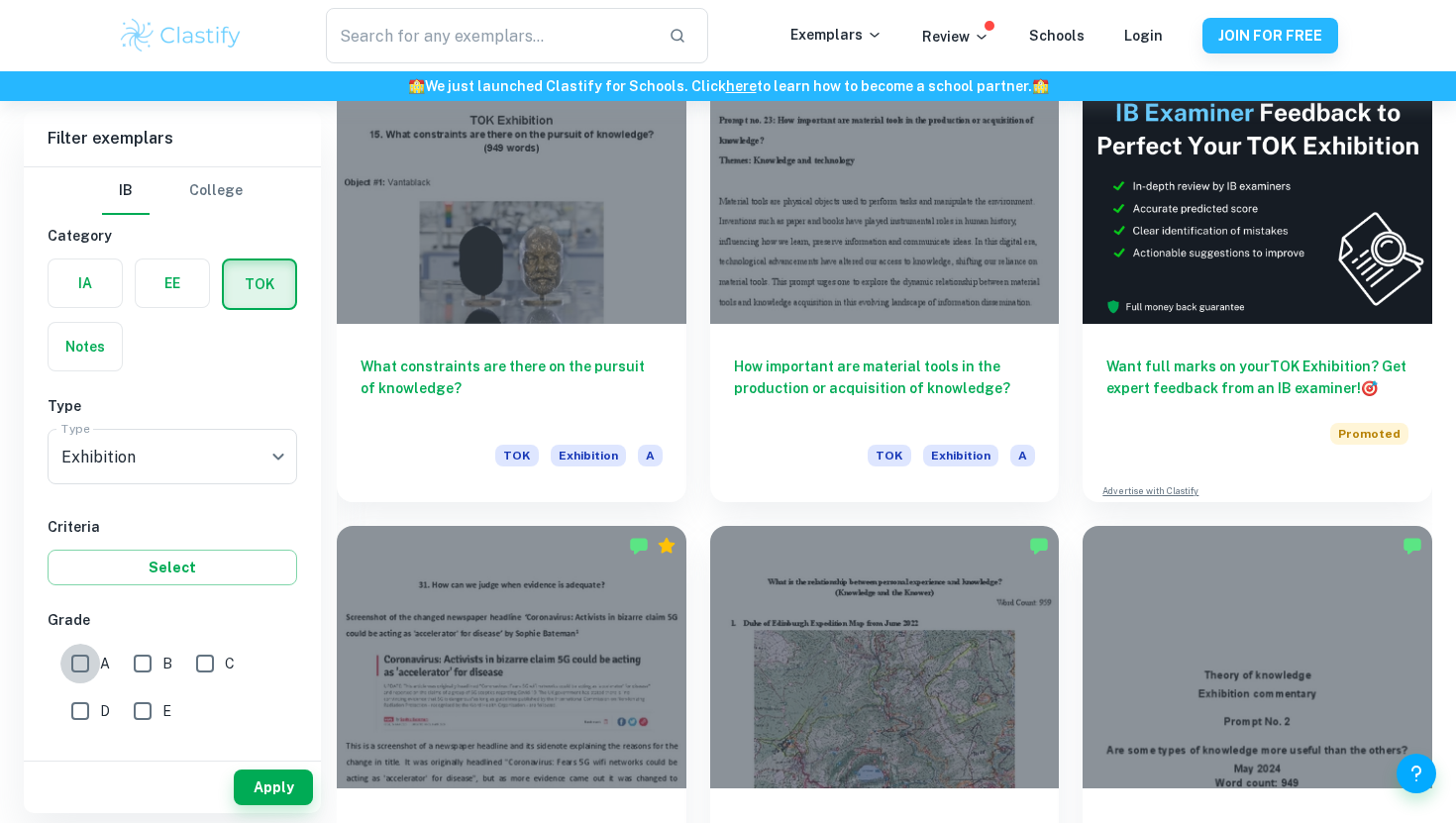 click on "A" at bounding box center [80, 664] 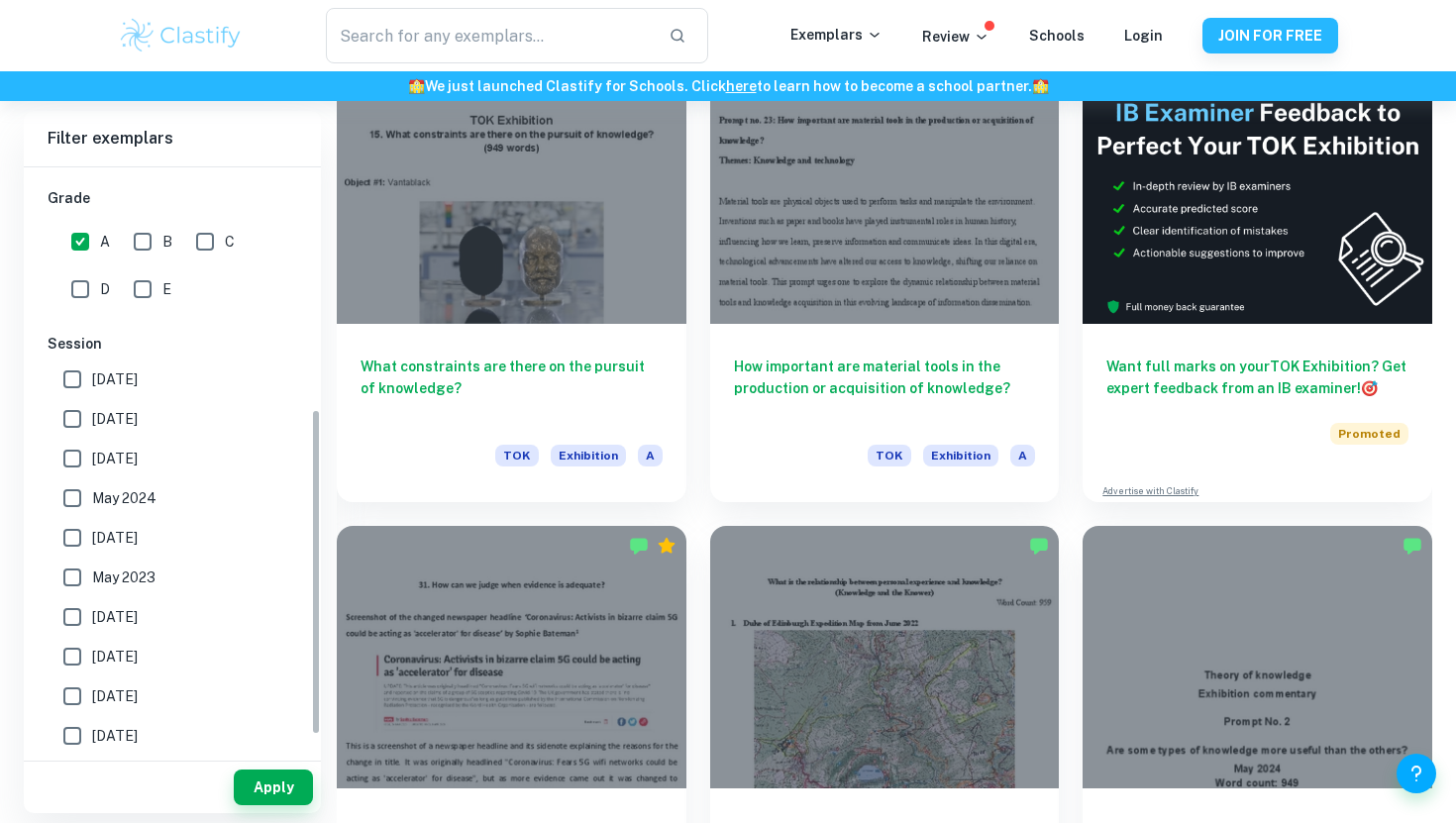 scroll, scrollTop: 433, scrollLeft: 0, axis: vertical 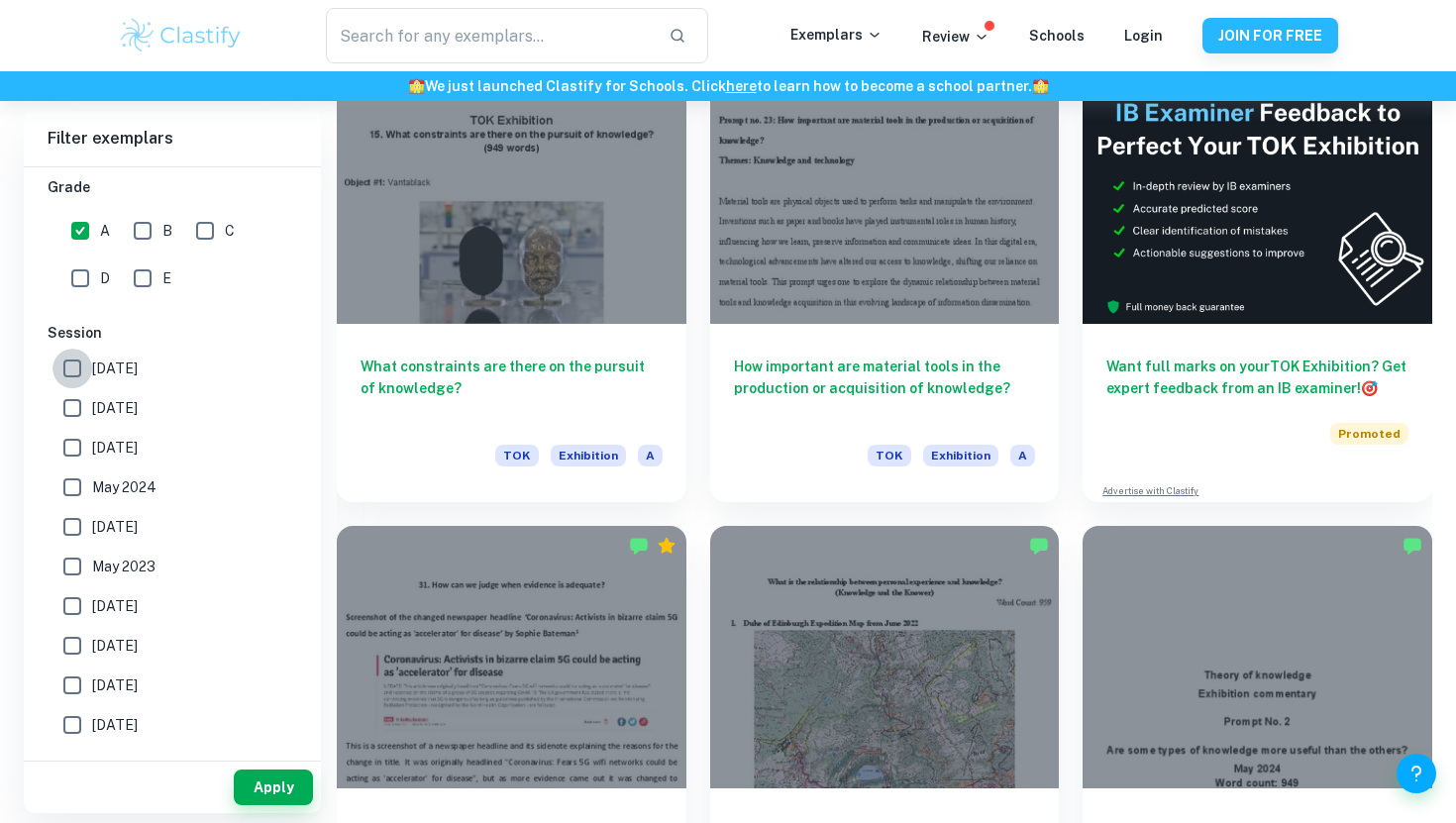 click on "[DATE]" at bounding box center [72, 368] 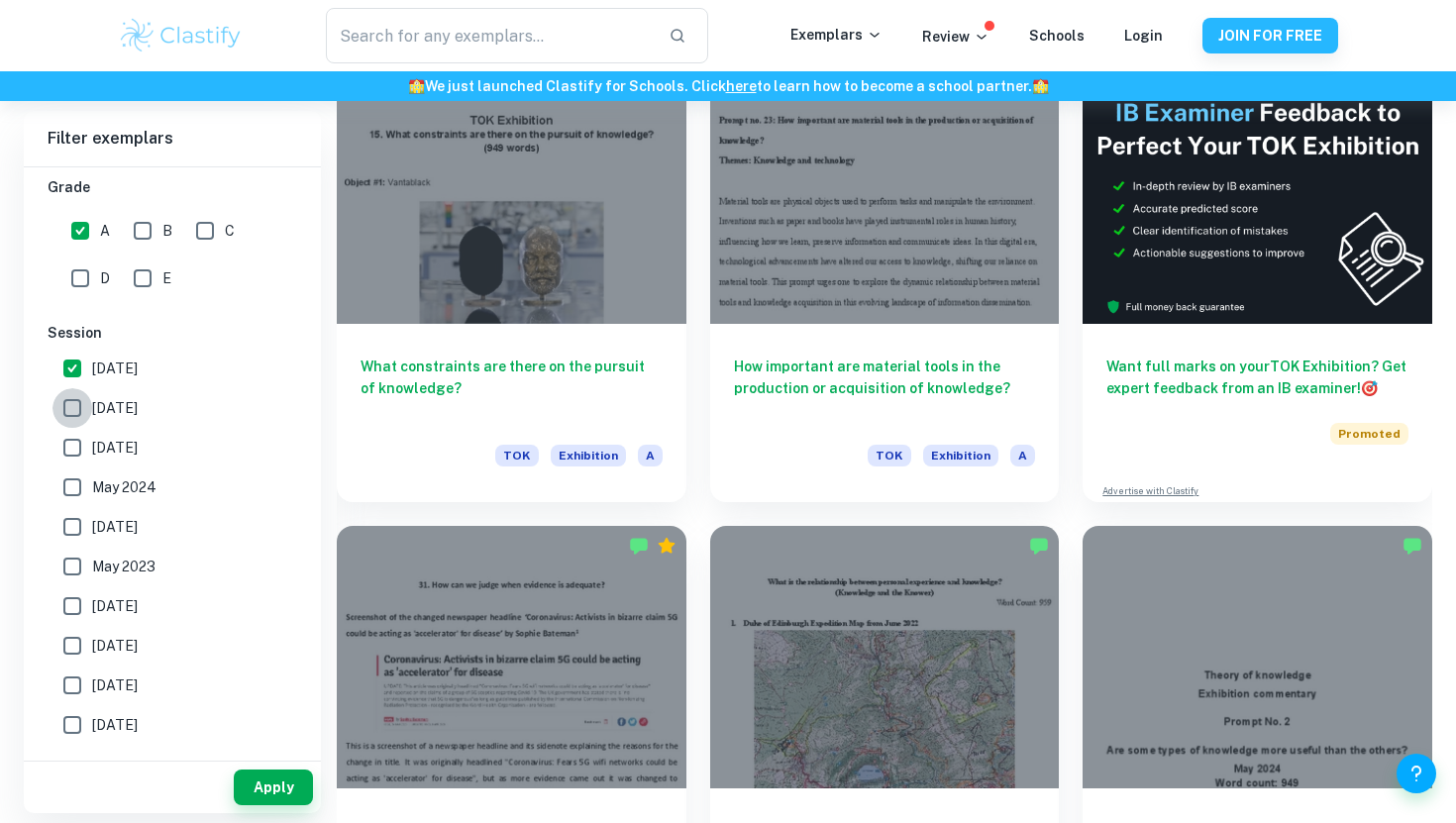 click on "[DATE]" at bounding box center [72, 408] 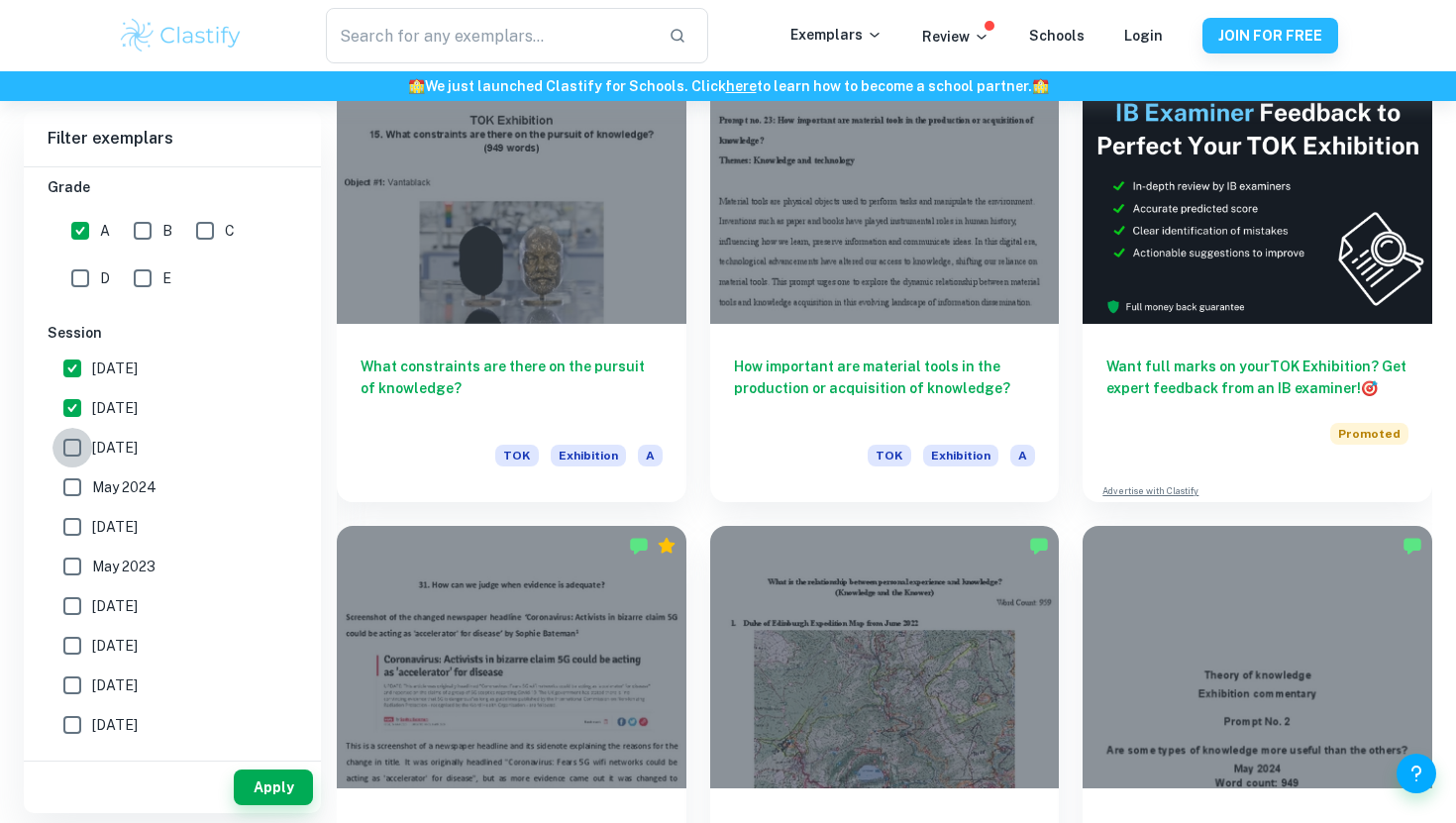 click on "[DATE]" at bounding box center (72, 448) 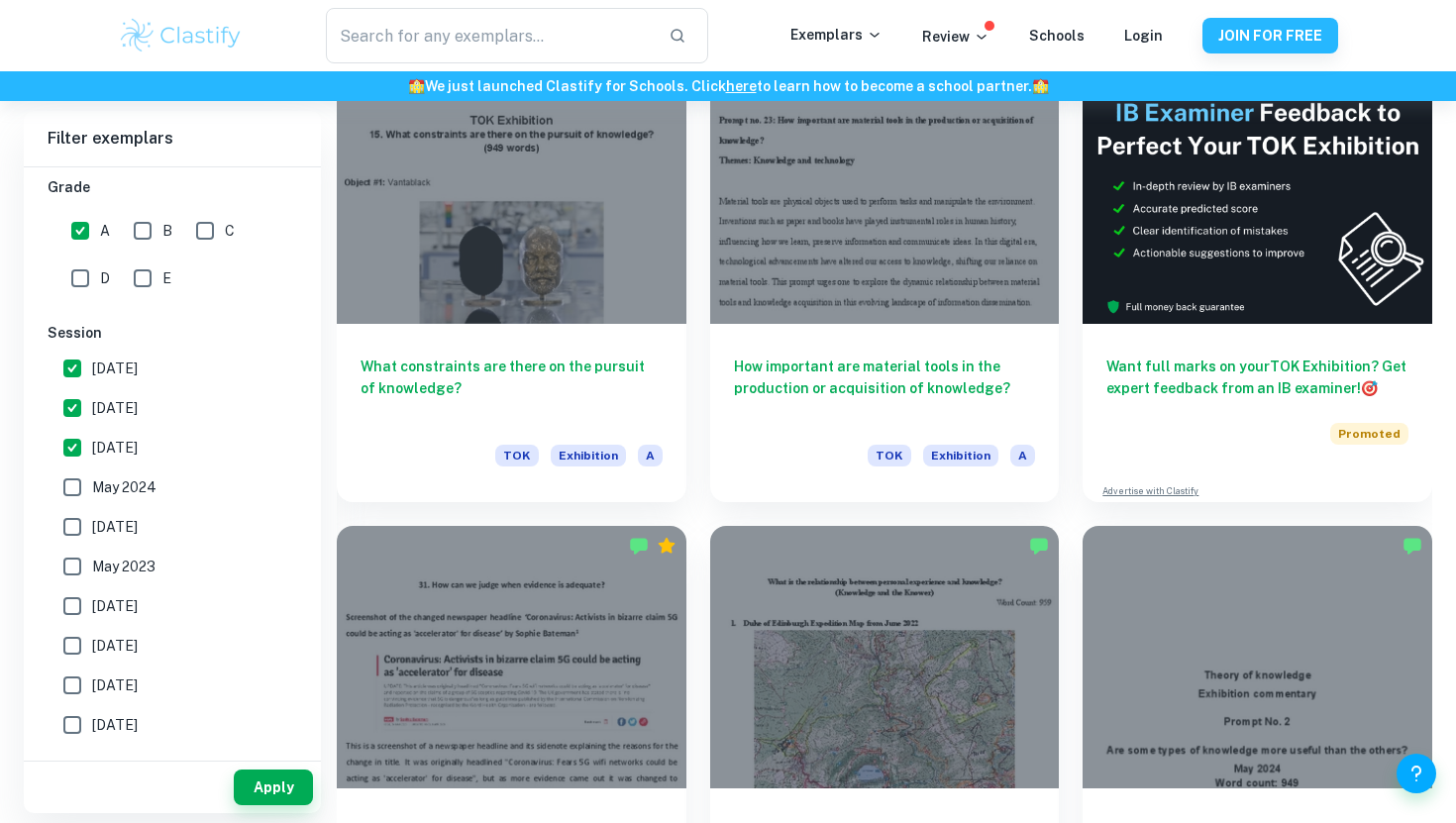 click on "May 2024" at bounding box center [72, 487] 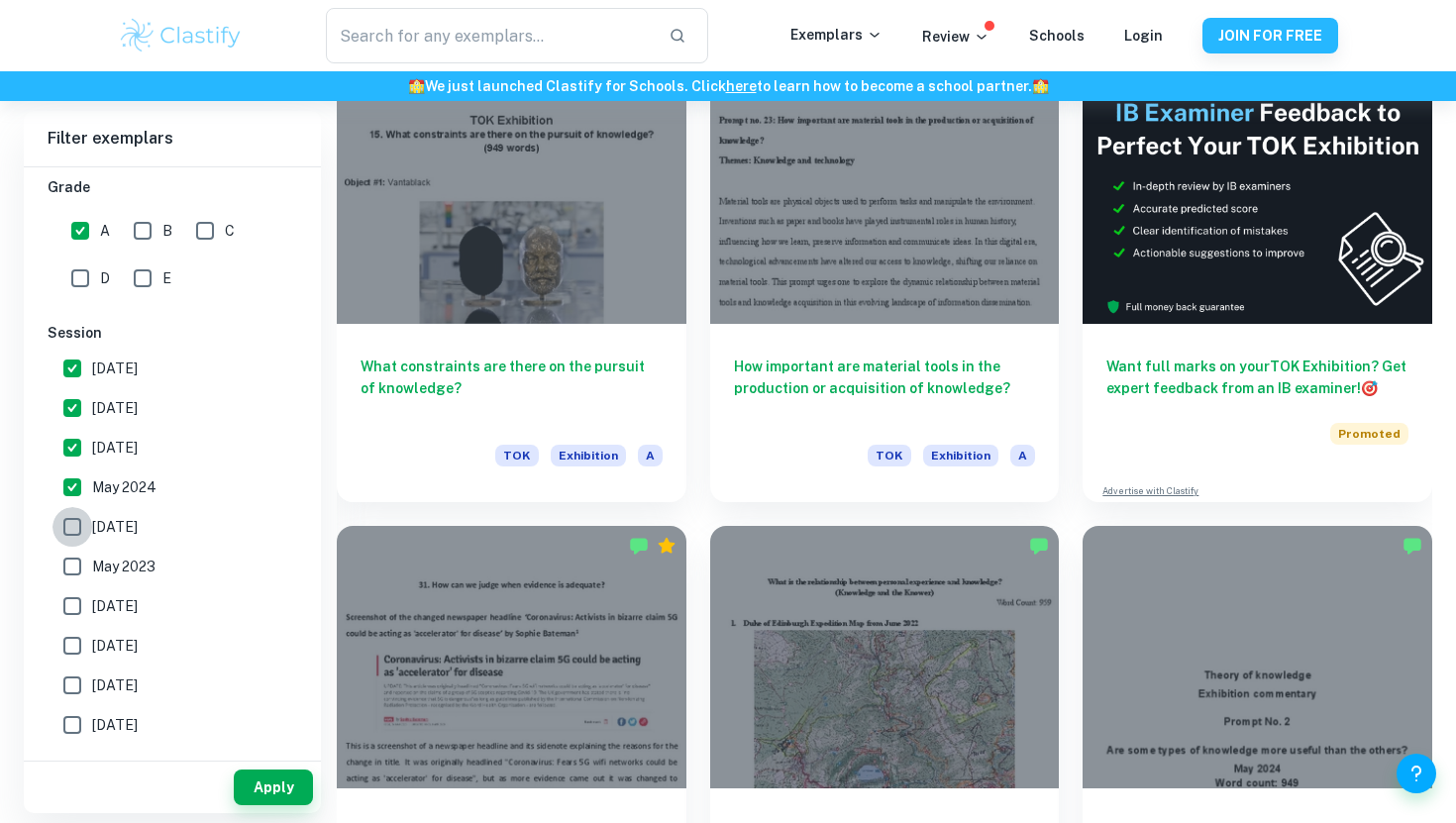 click on "[DATE]" at bounding box center (72, 527) 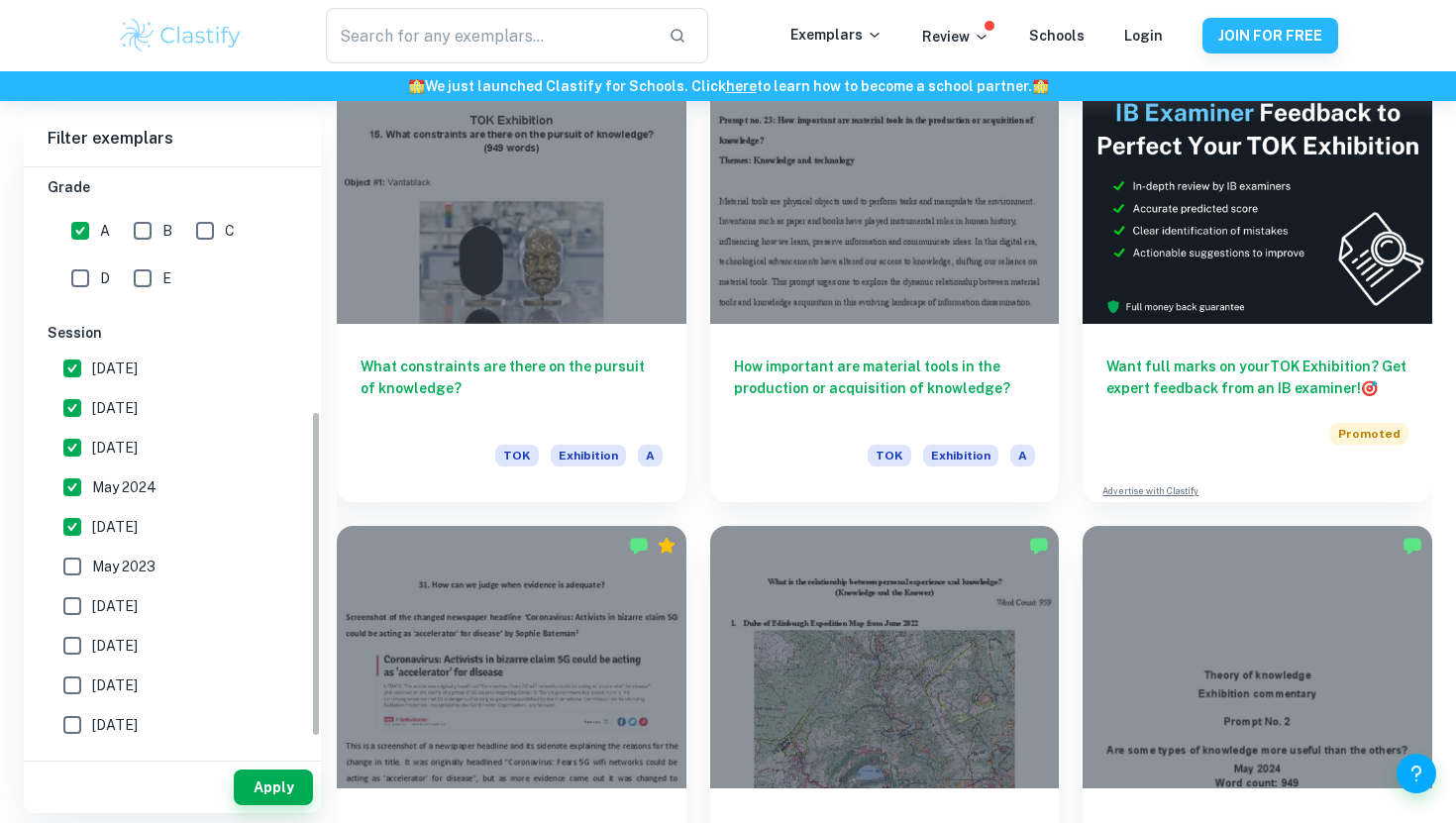 scroll, scrollTop: 464, scrollLeft: 0, axis: vertical 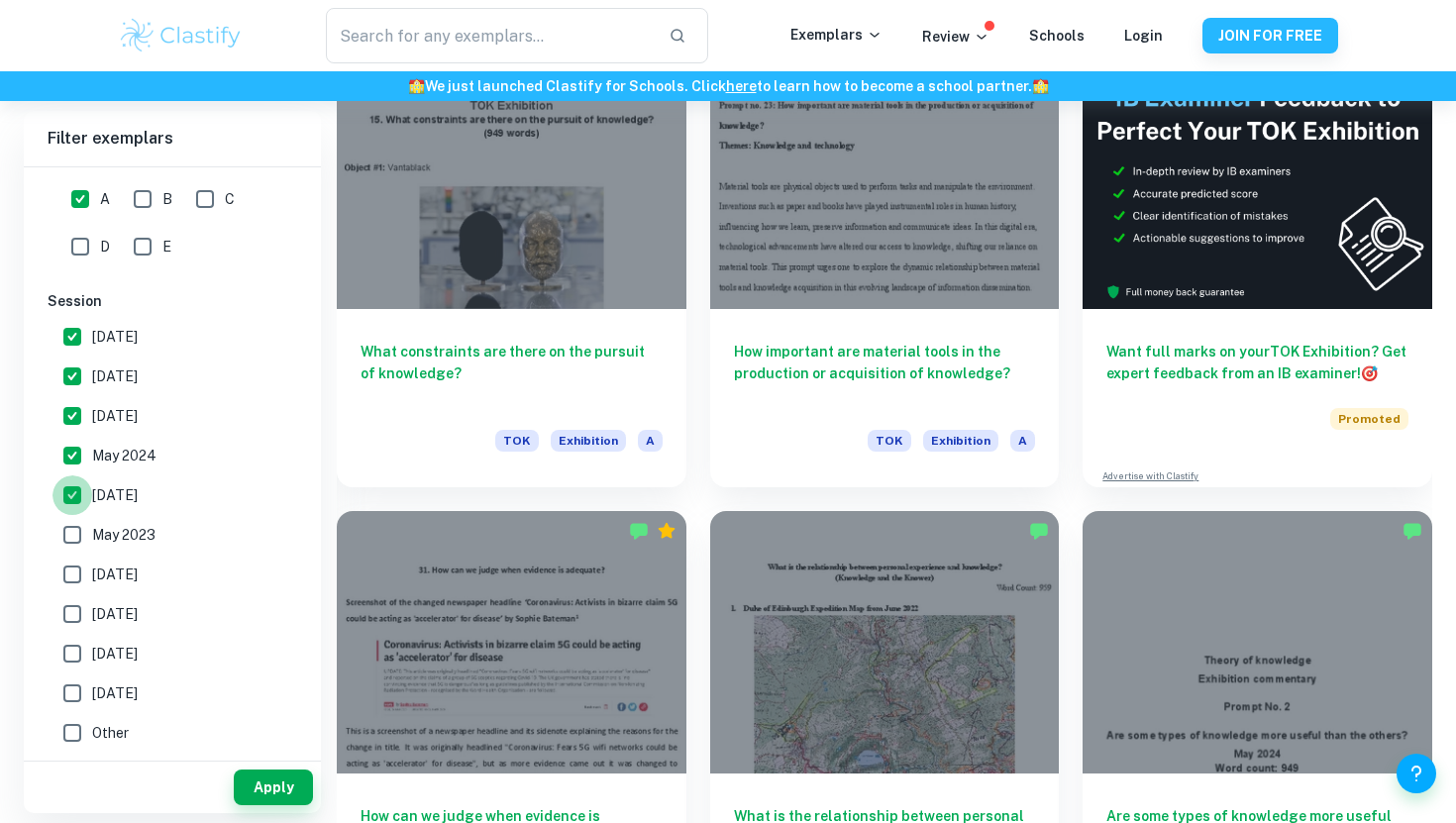 click on "[DATE]" at bounding box center [72, 495] 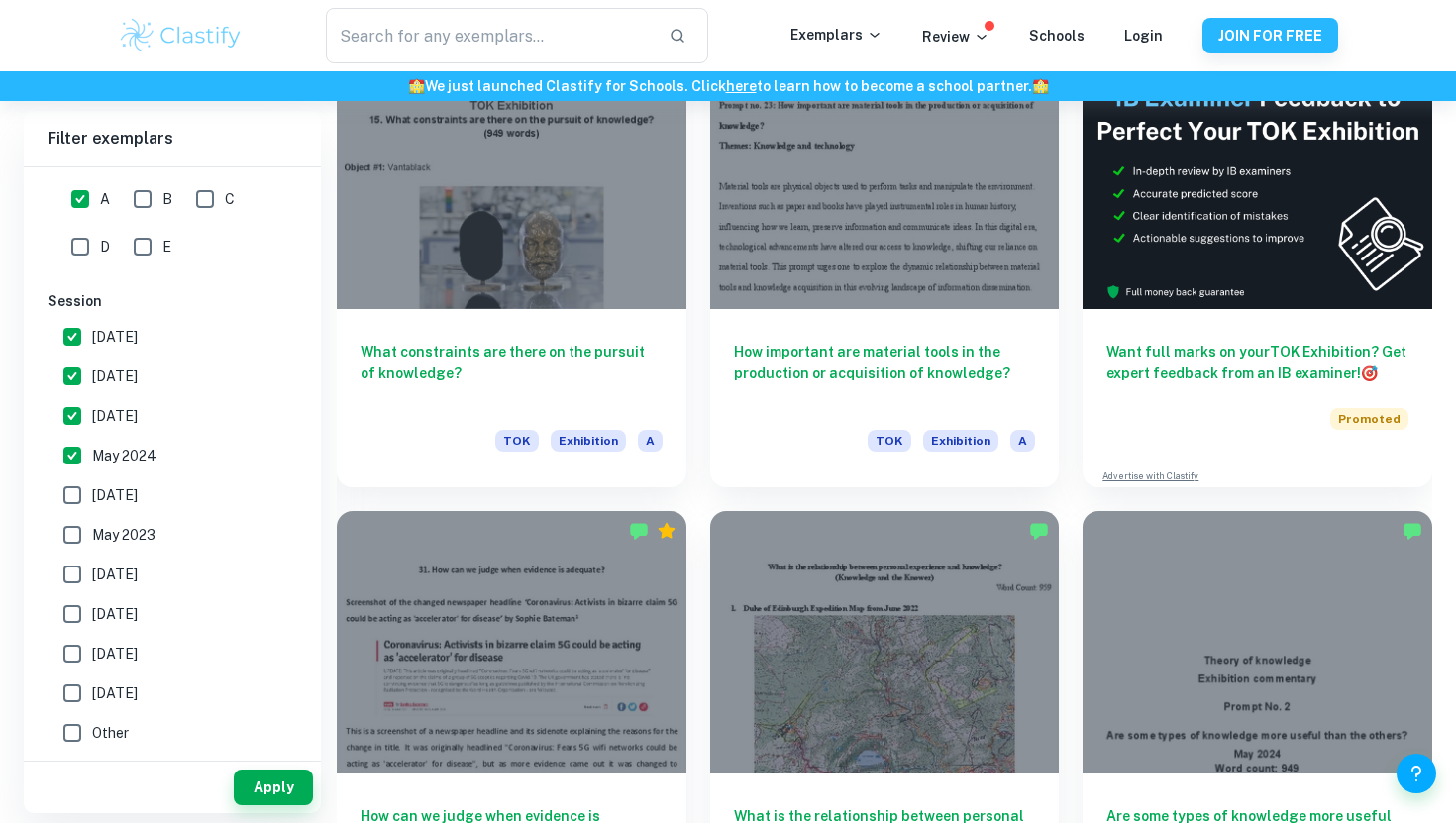 click on "May 2024" at bounding box center (72, 456) 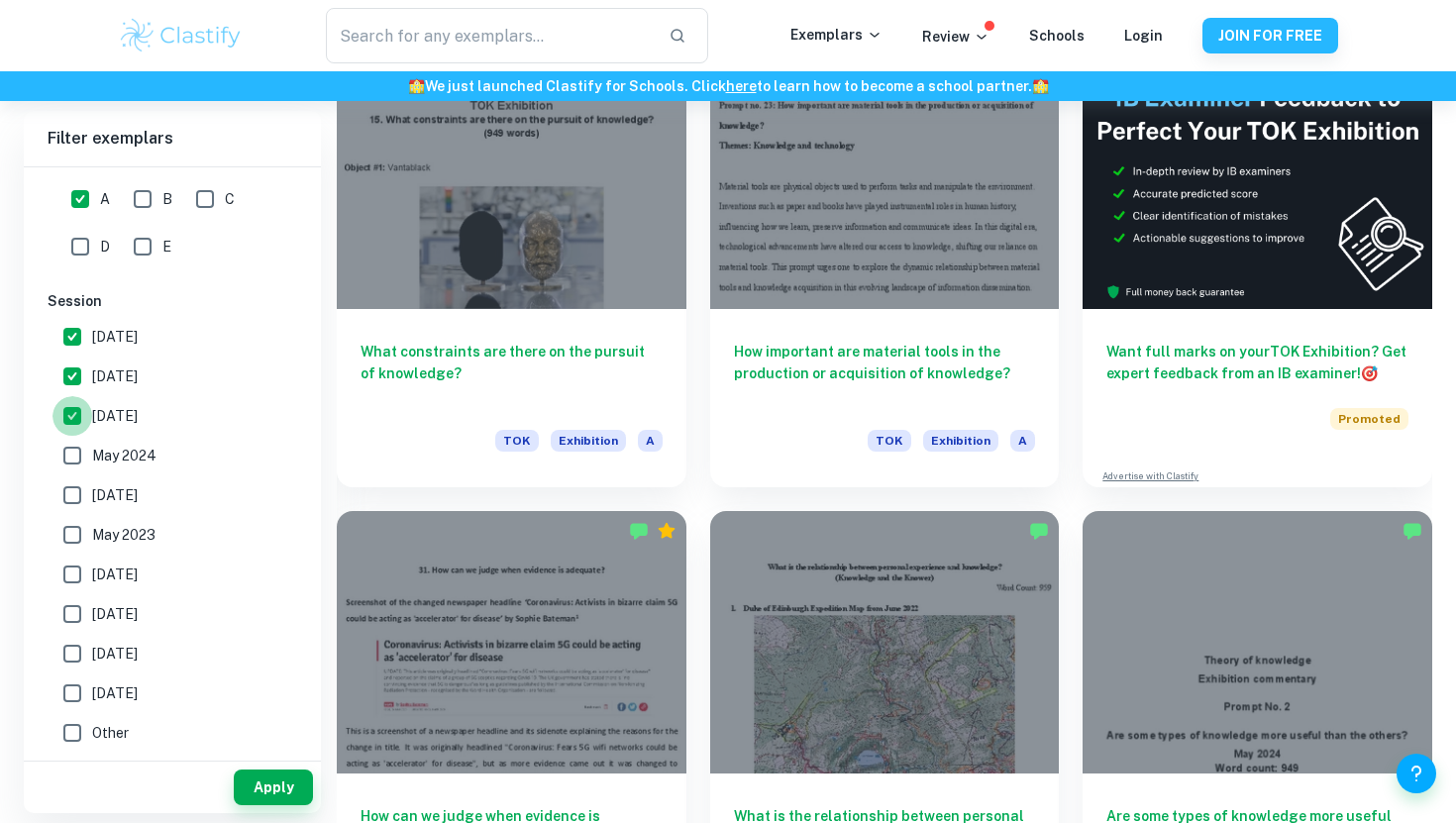 click on "[DATE]" at bounding box center [72, 416] 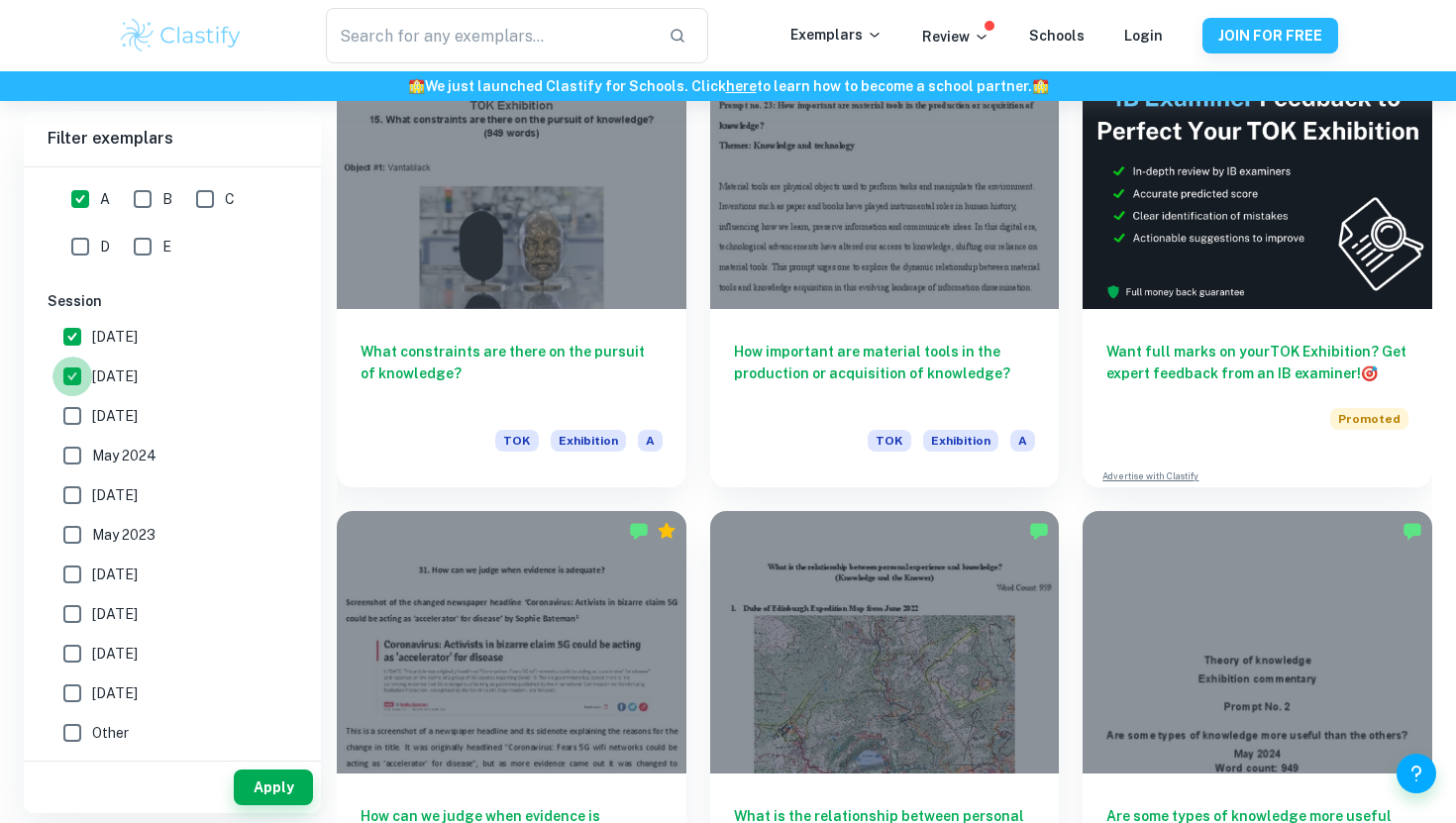 click on "[DATE]" at bounding box center (72, 376) 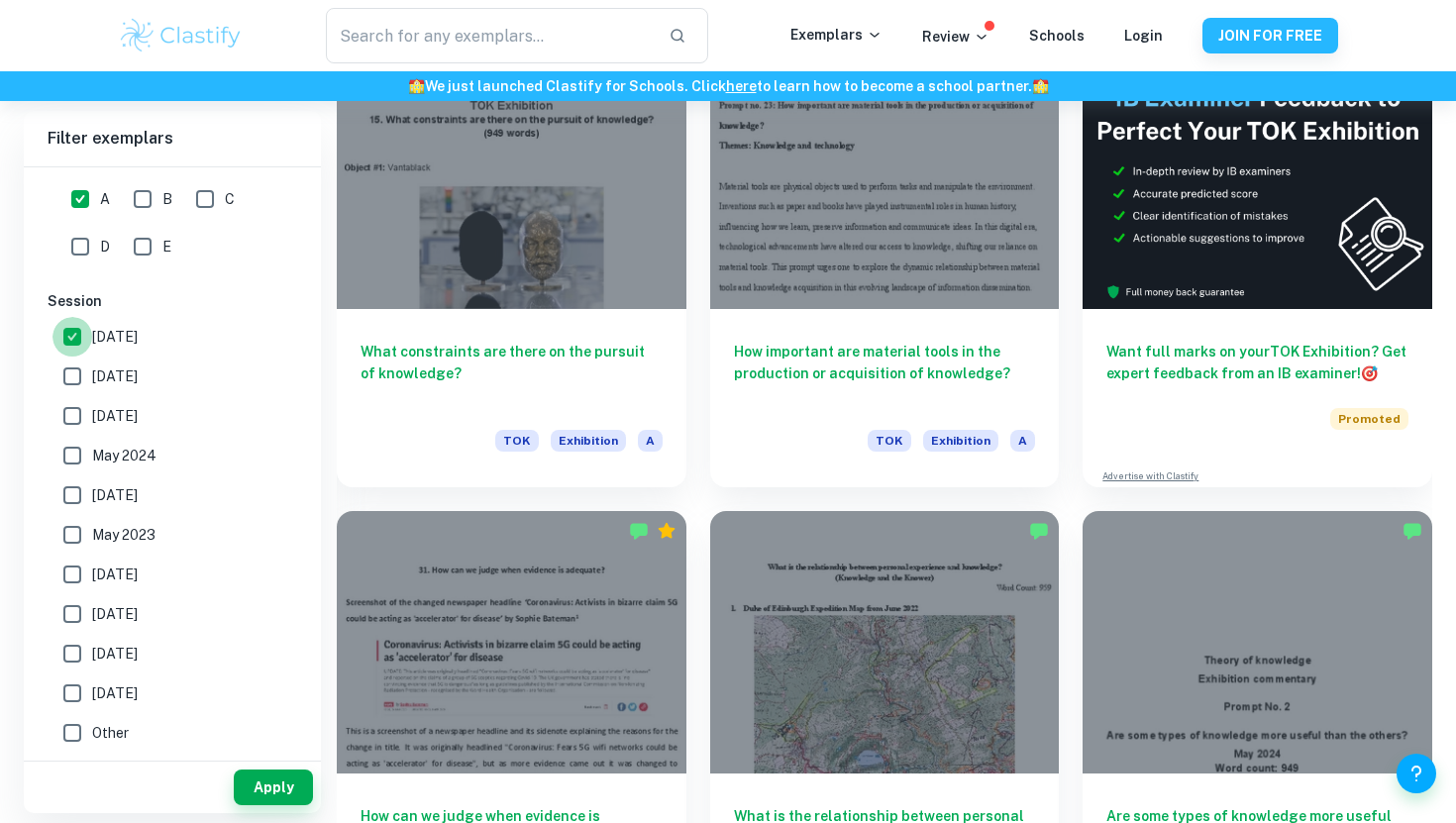 click on "[DATE]" at bounding box center [72, 337] 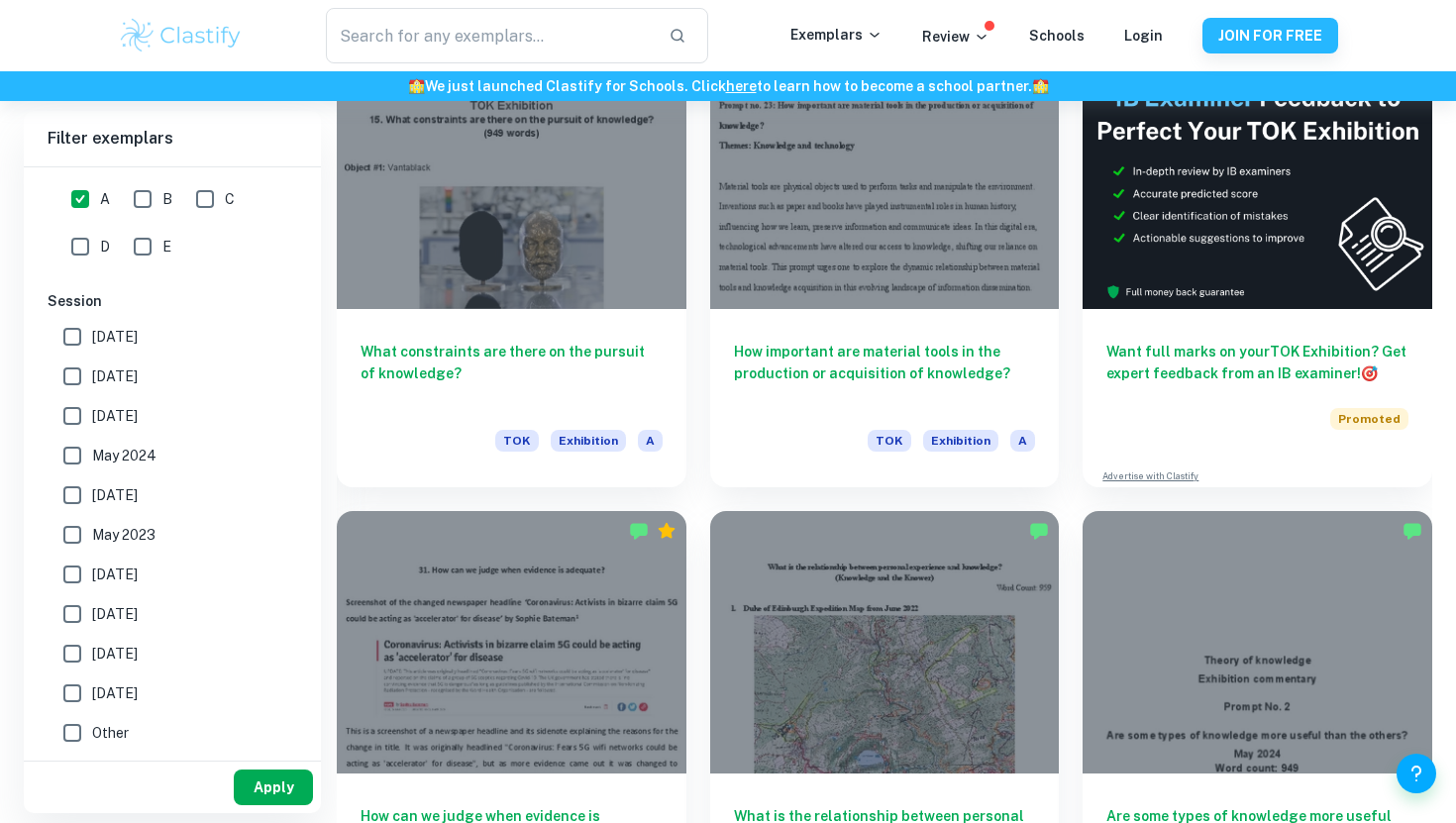 click on "Apply" at bounding box center (273, 787) 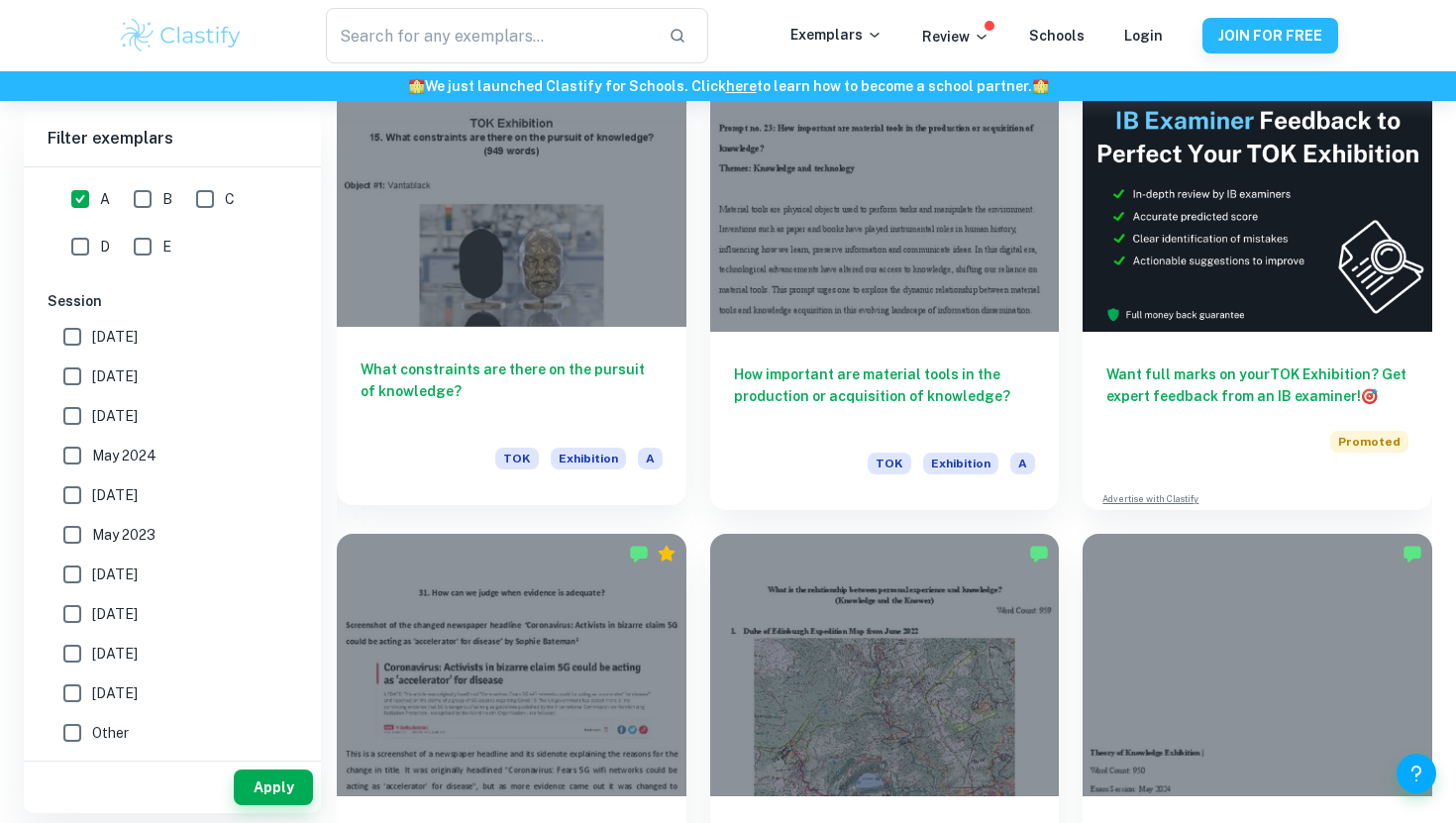 scroll, scrollTop: 517, scrollLeft: 0, axis: vertical 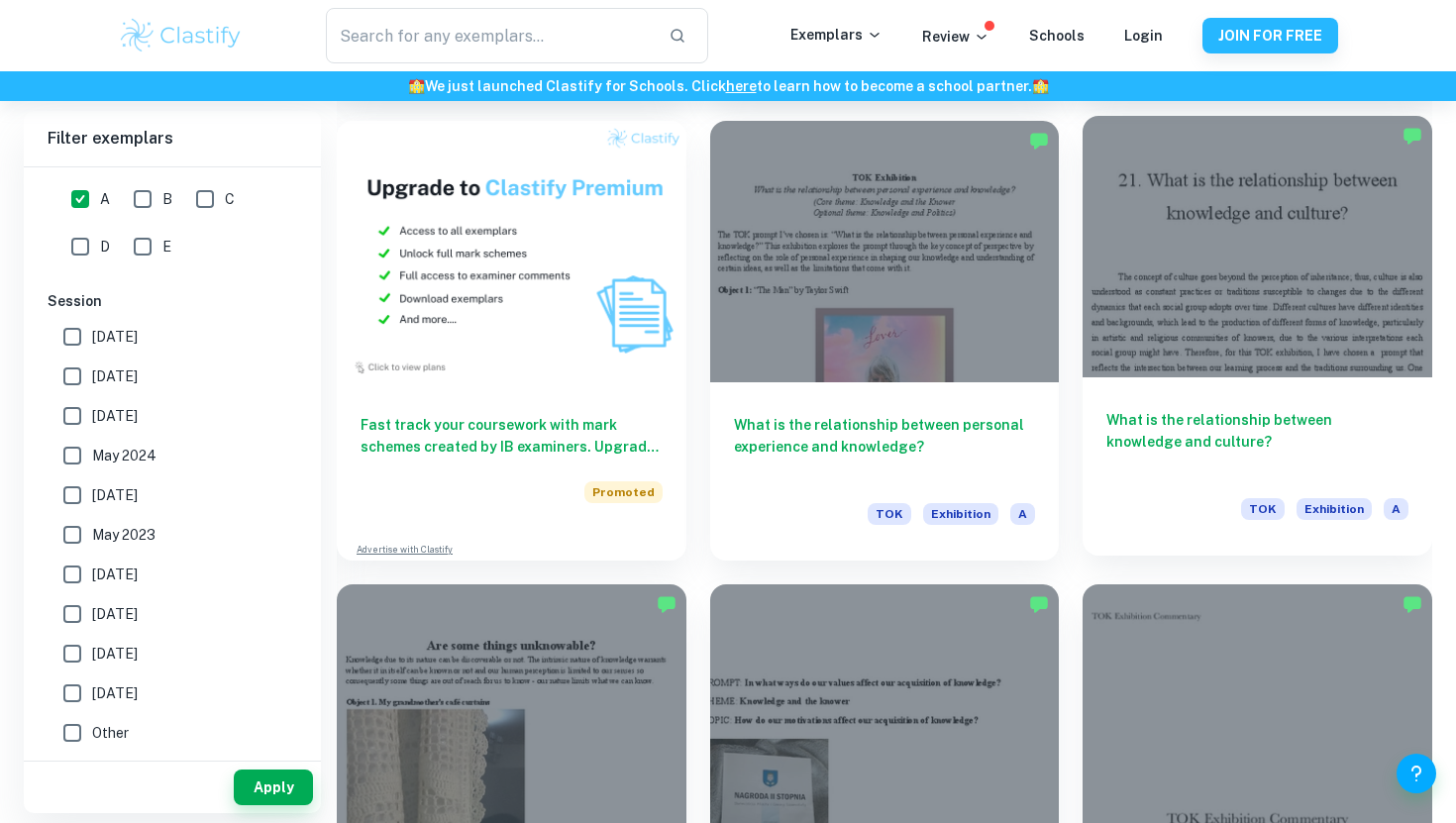 click on "What is the relationship between knowledge and culture?" at bounding box center [1257, 442] 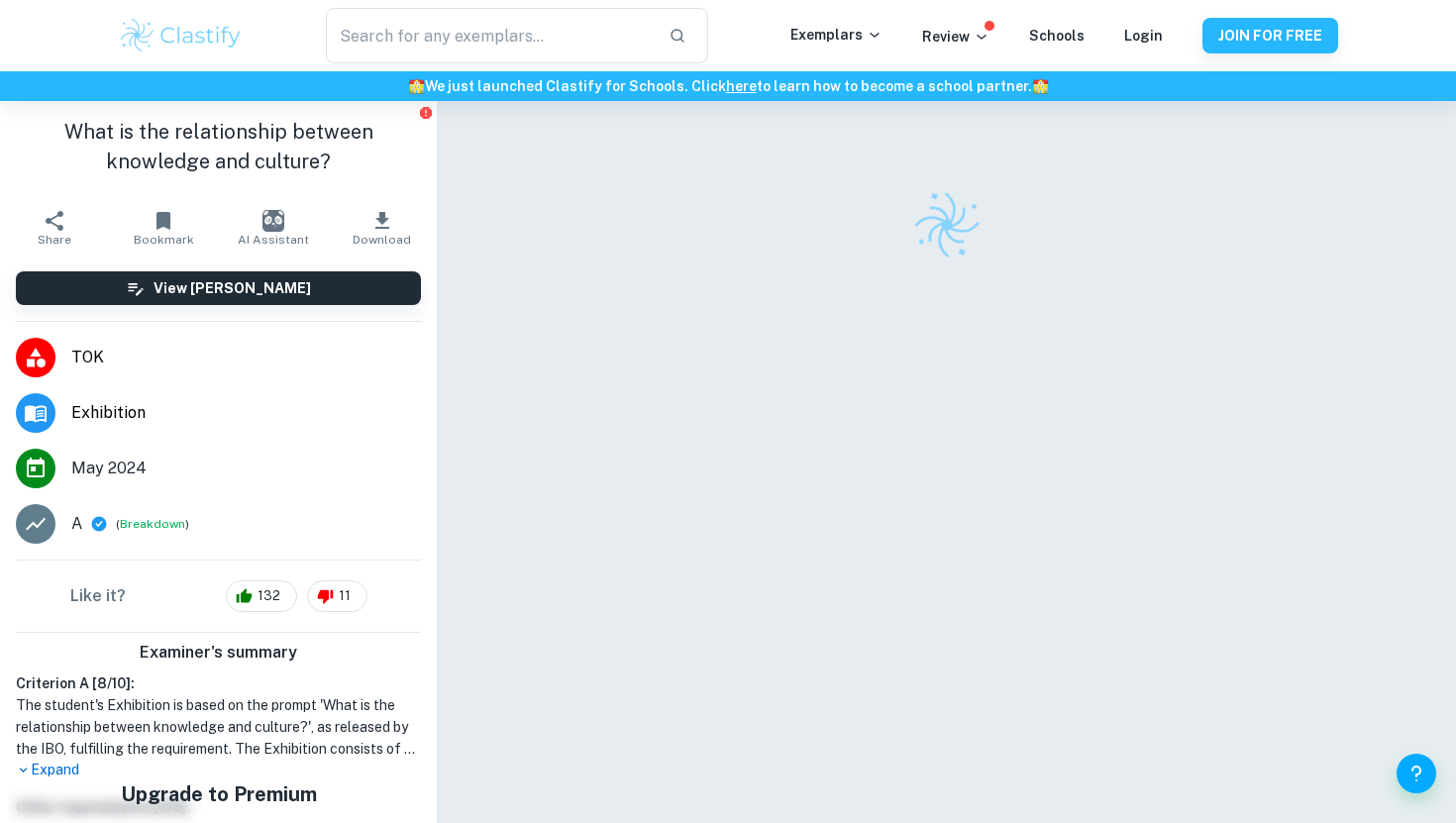 click at bounding box center [947, 487] 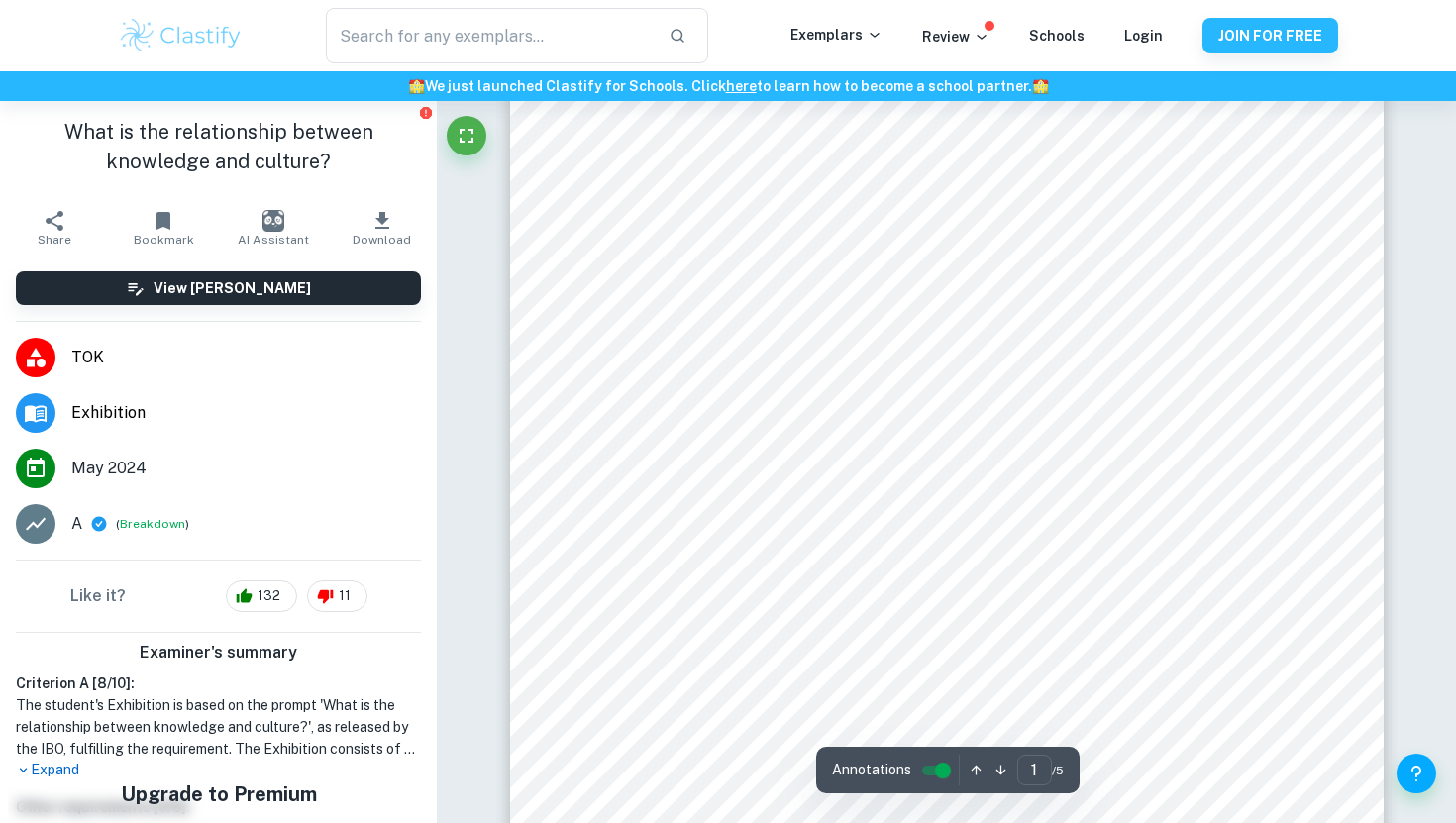 scroll, scrollTop: 99, scrollLeft: 0, axis: vertical 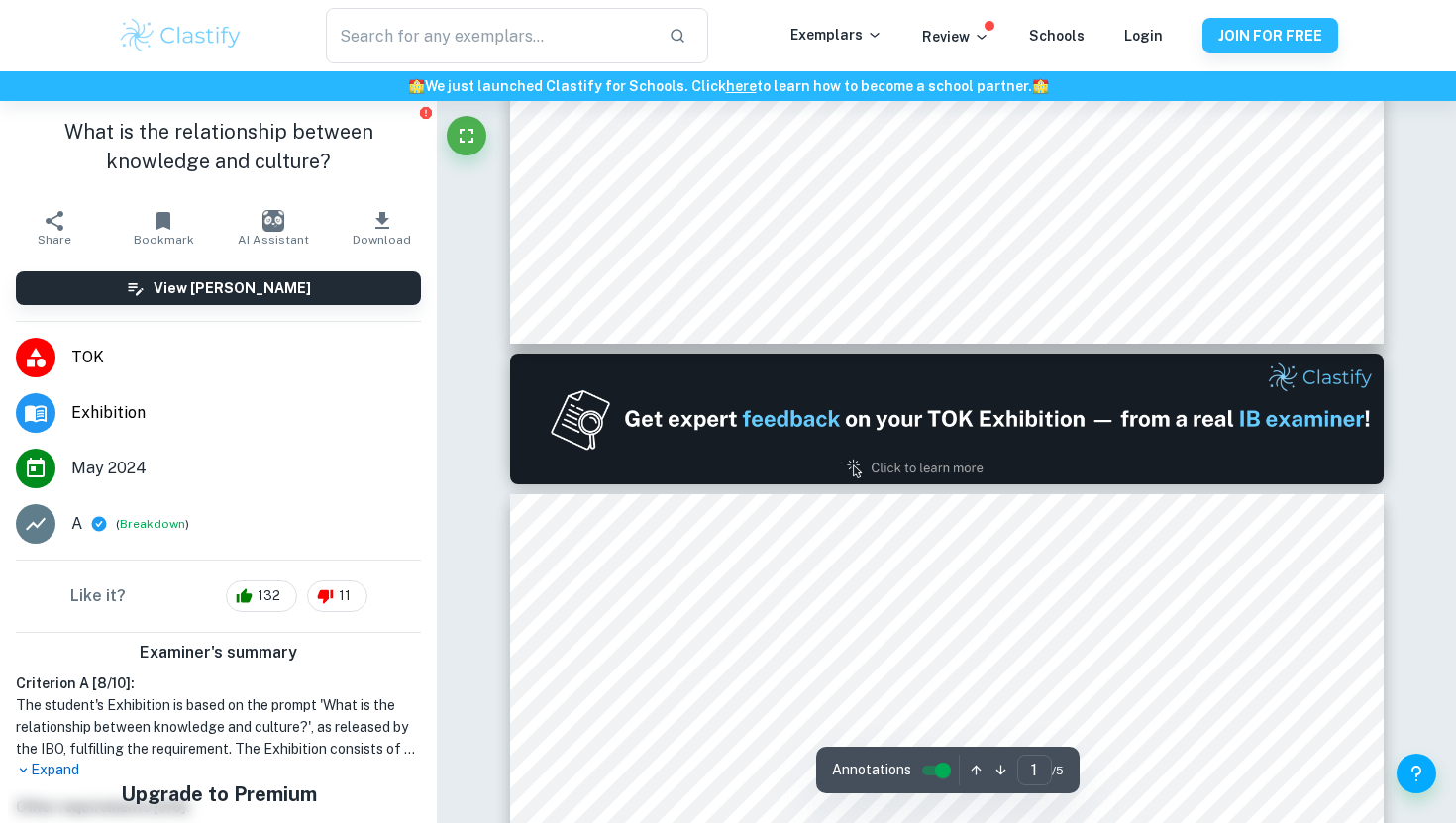 type on "2" 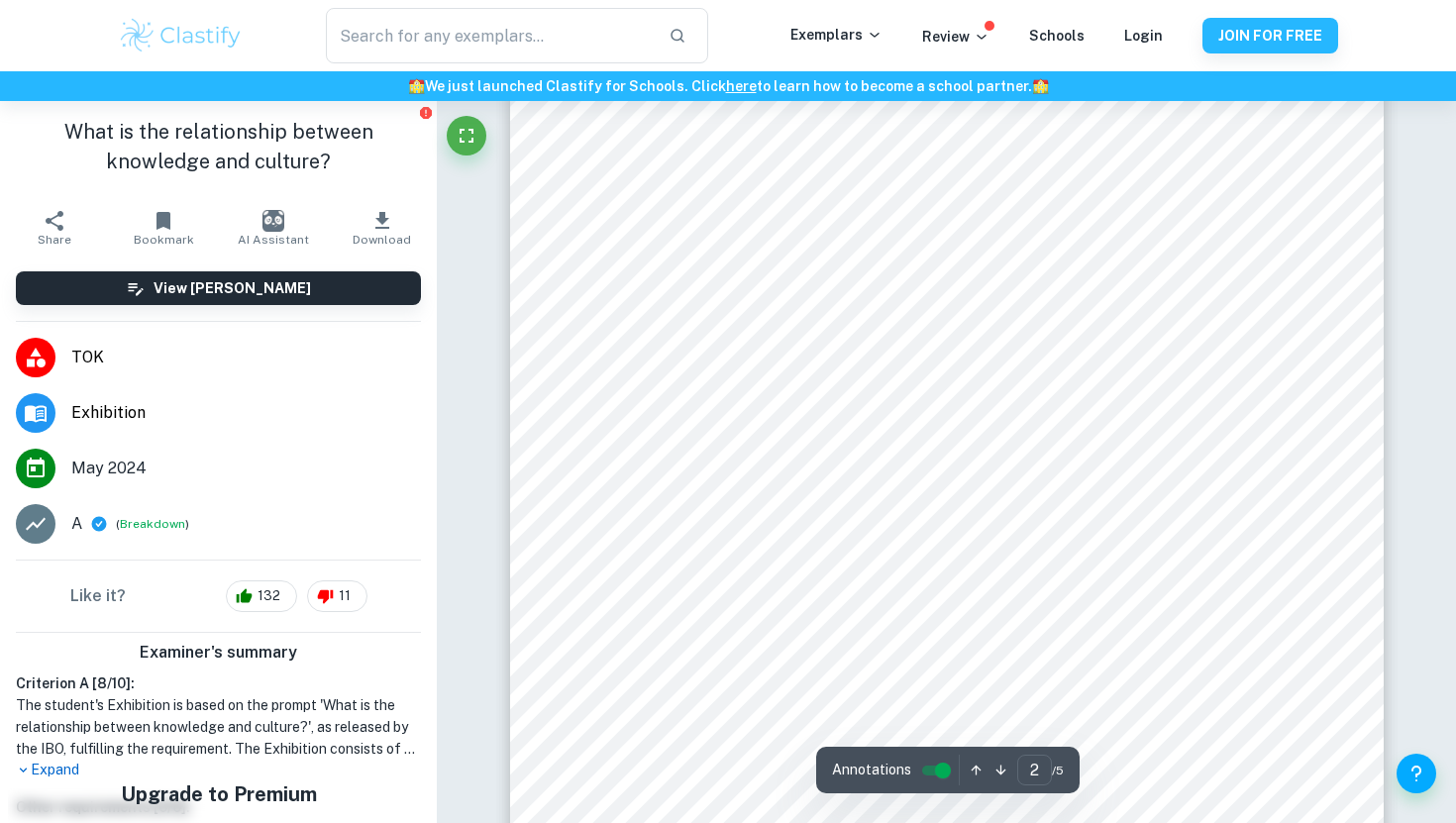 scroll, scrollTop: 1687, scrollLeft: 0, axis: vertical 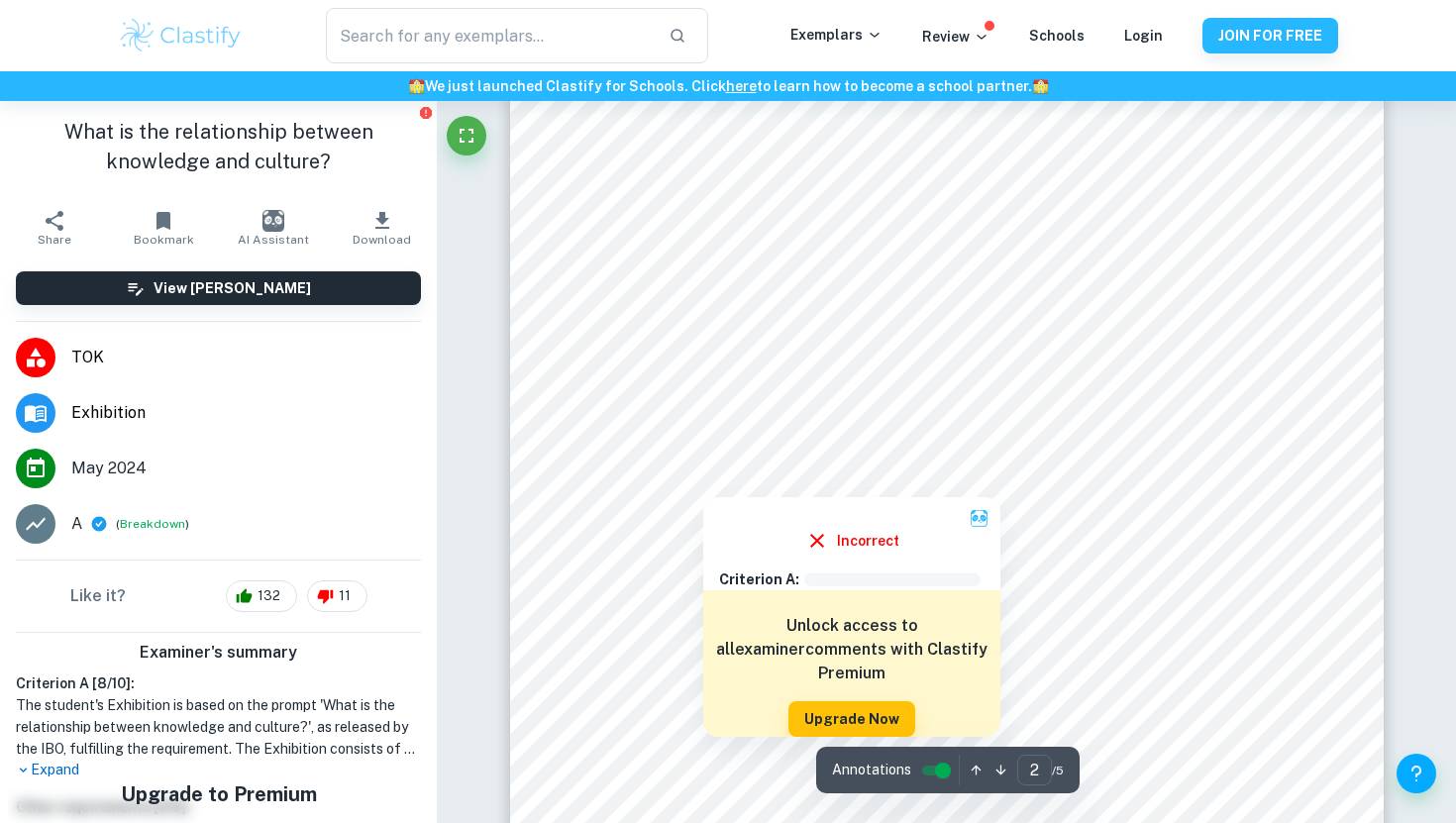 click at bounding box center [989, 458] 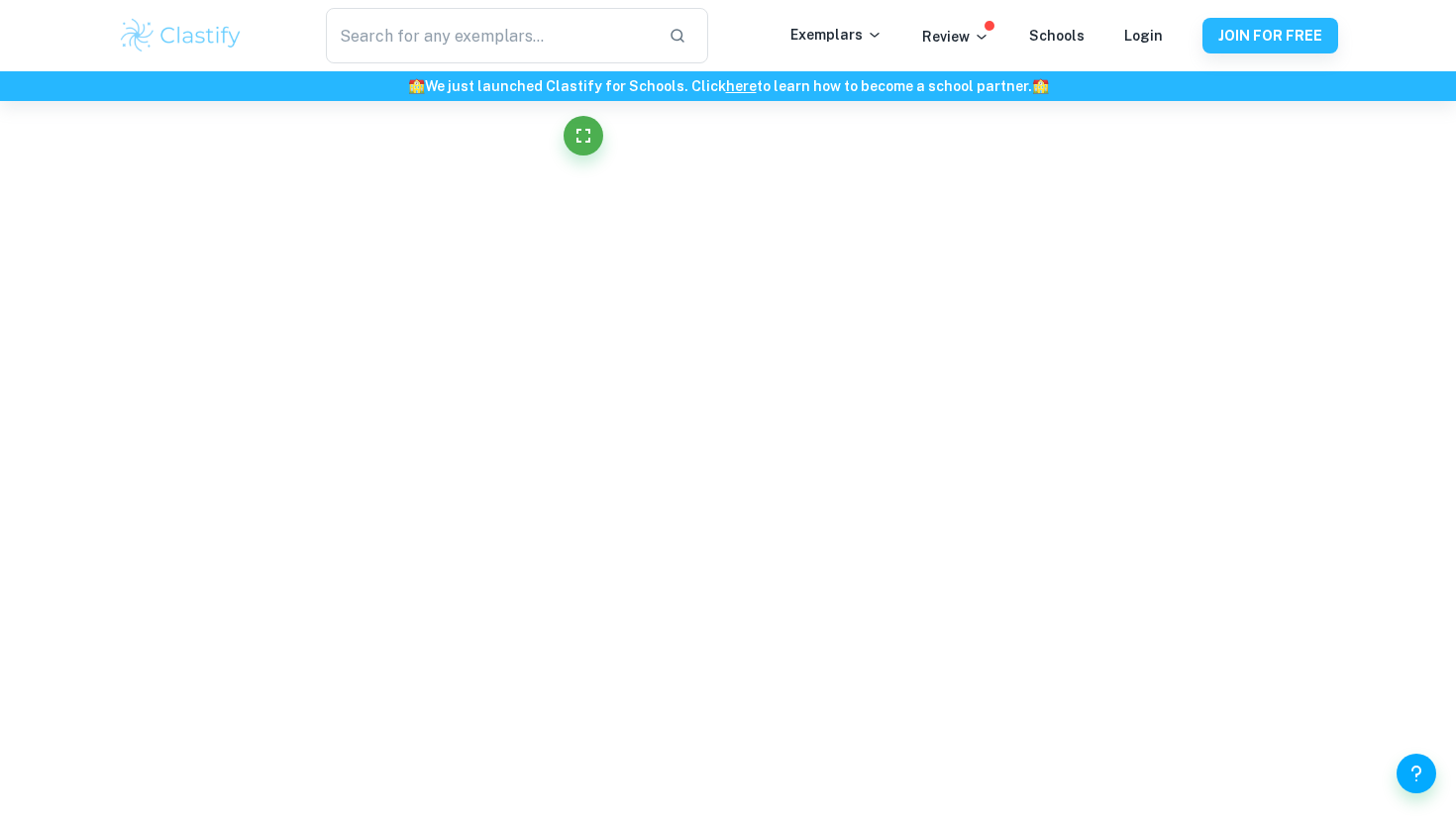 scroll, scrollTop: 1600, scrollLeft: 0, axis: vertical 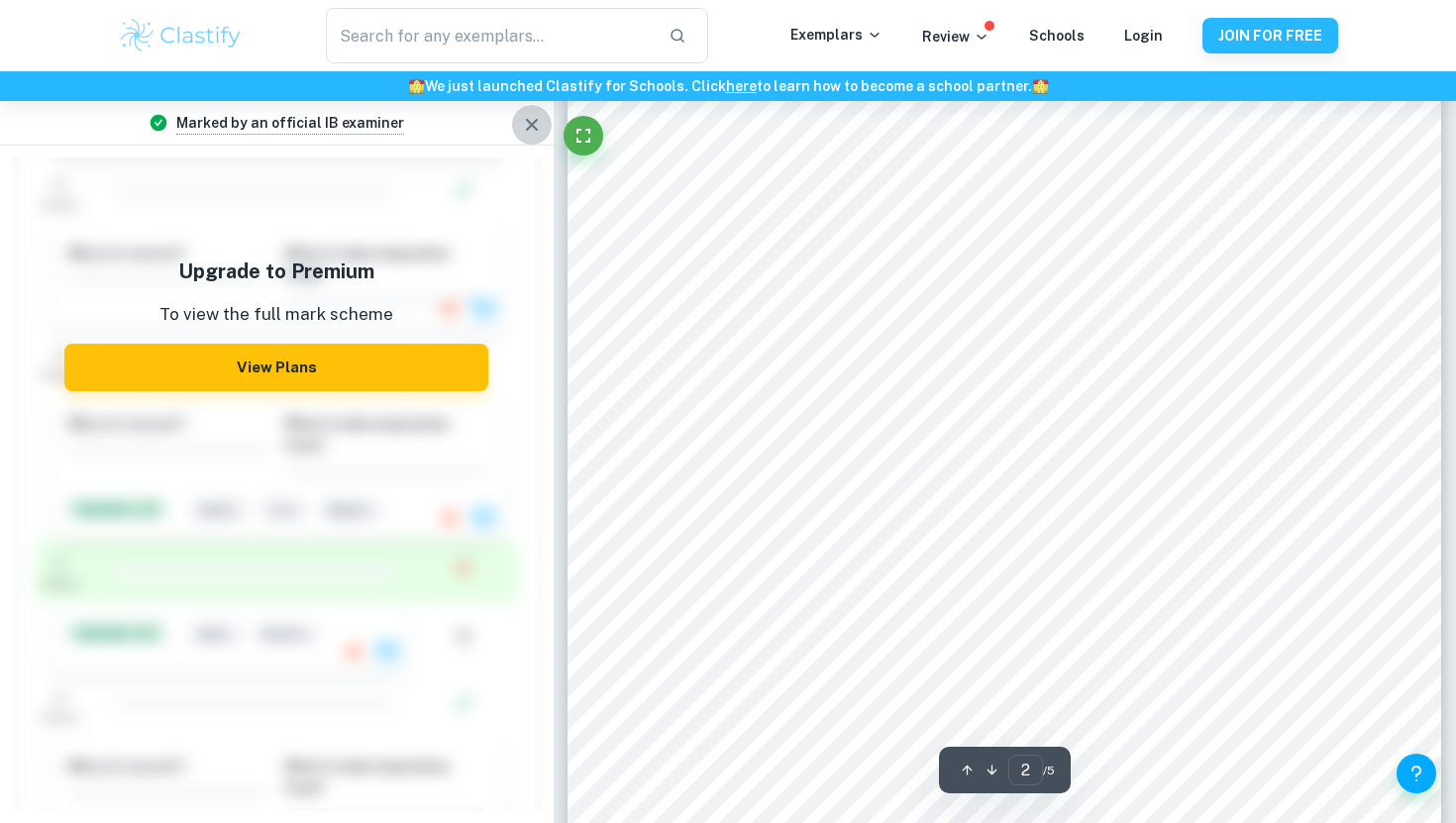 click 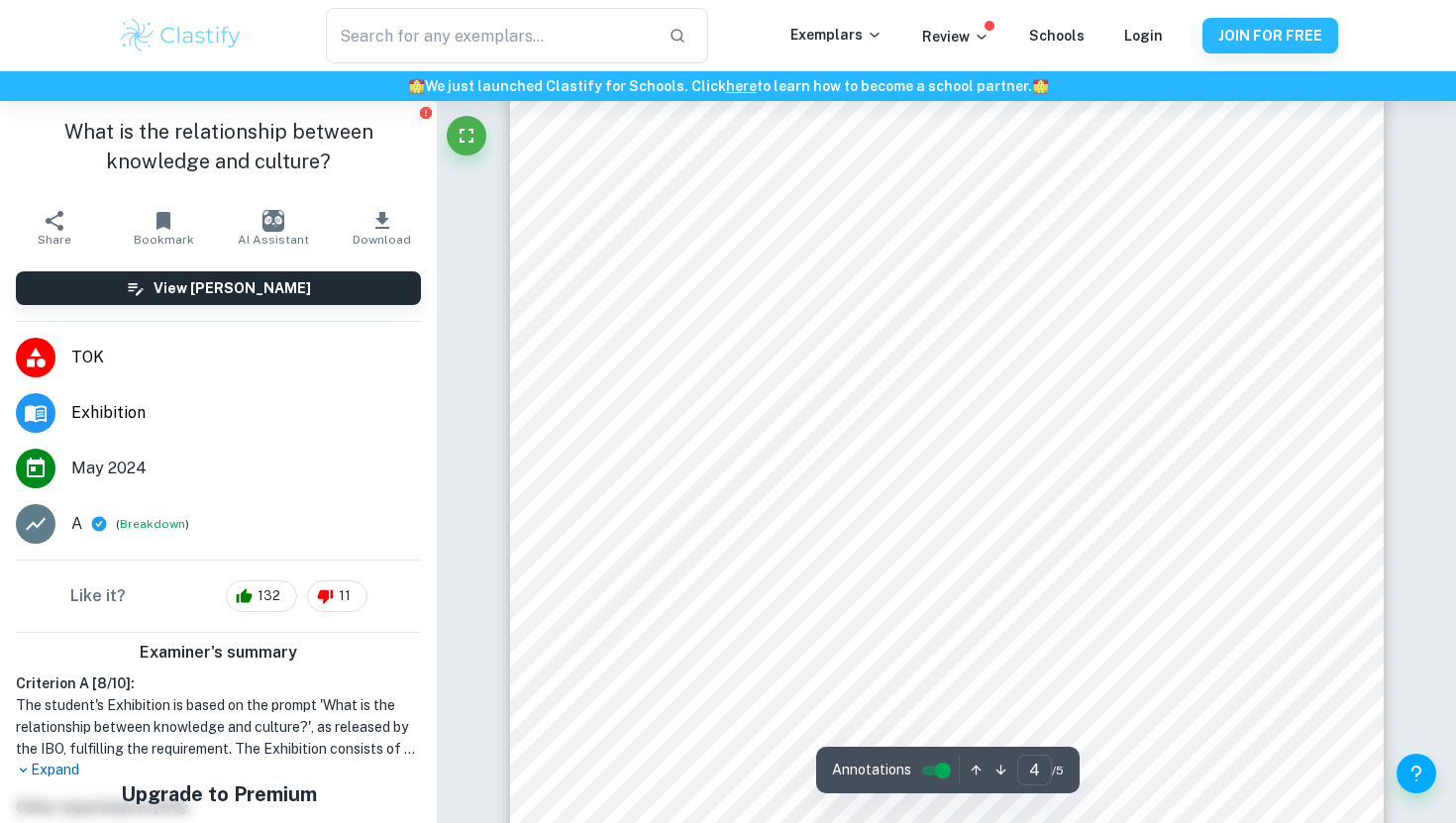 scroll, scrollTop: 4090, scrollLeft: 0, axis: vertical 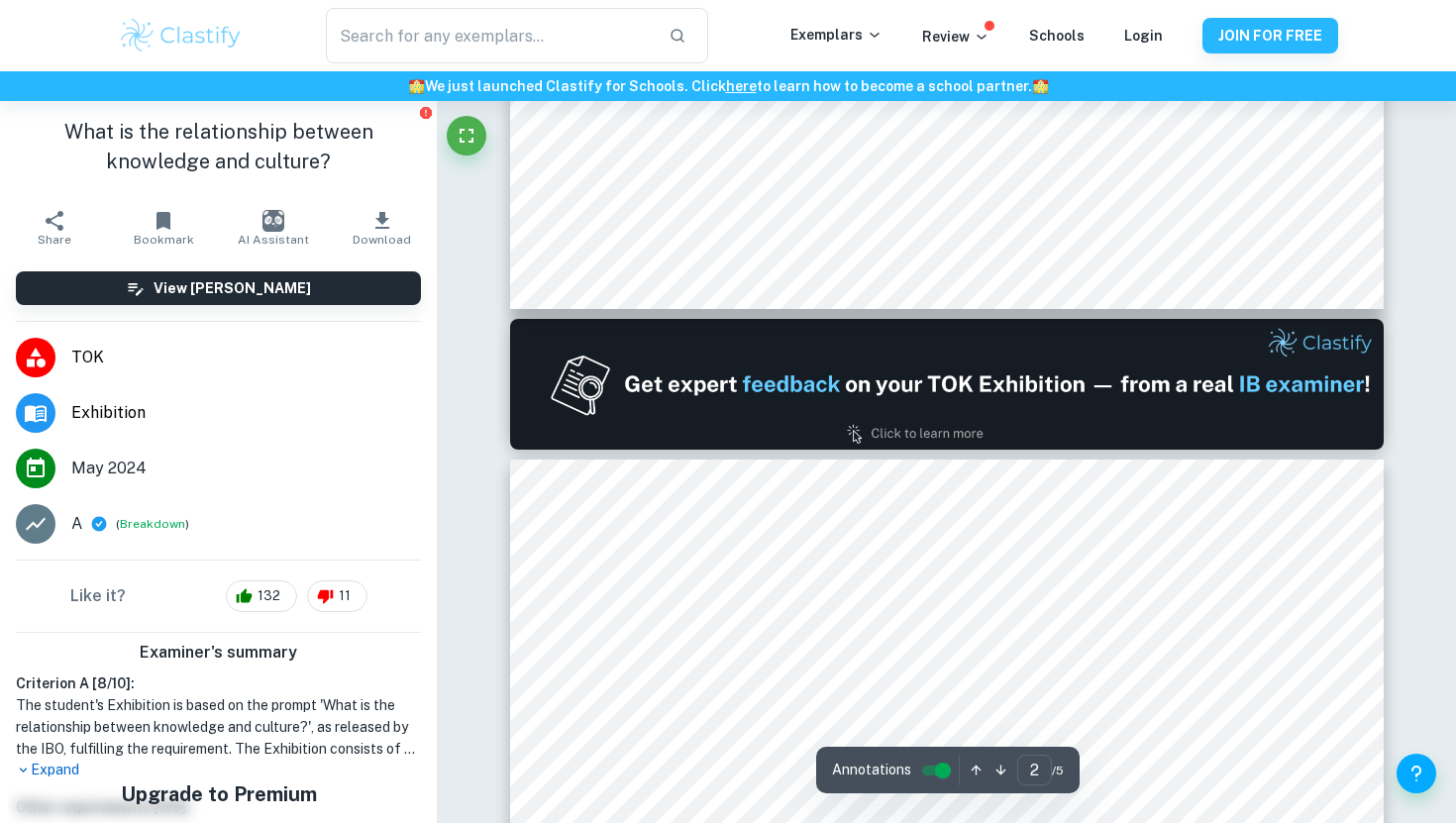 type on "1" 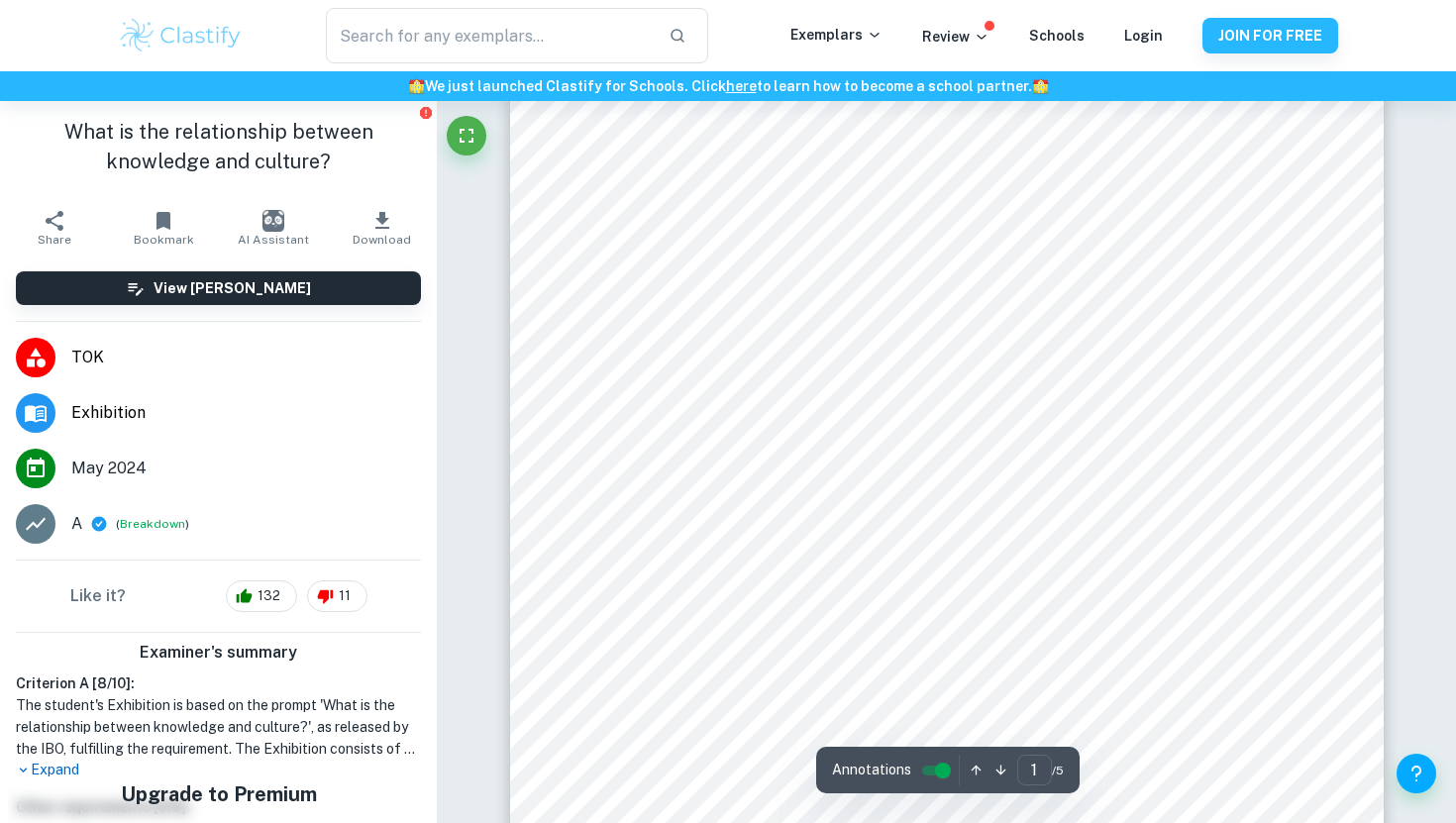 scroll, scrollTop: 435, scrollLeft: 0, axis: vertical 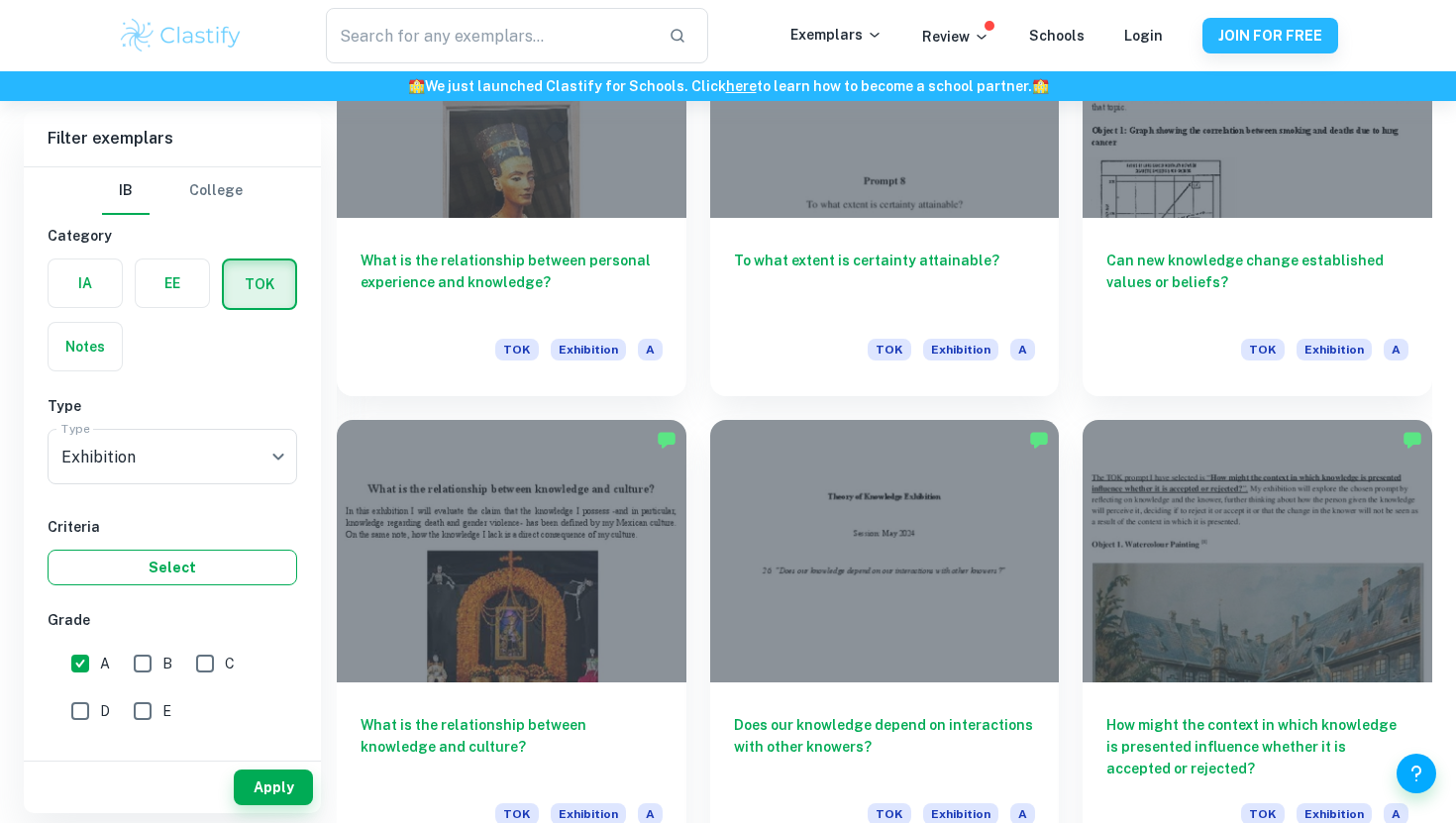 click on "Select" at bounding box center (172, 567) 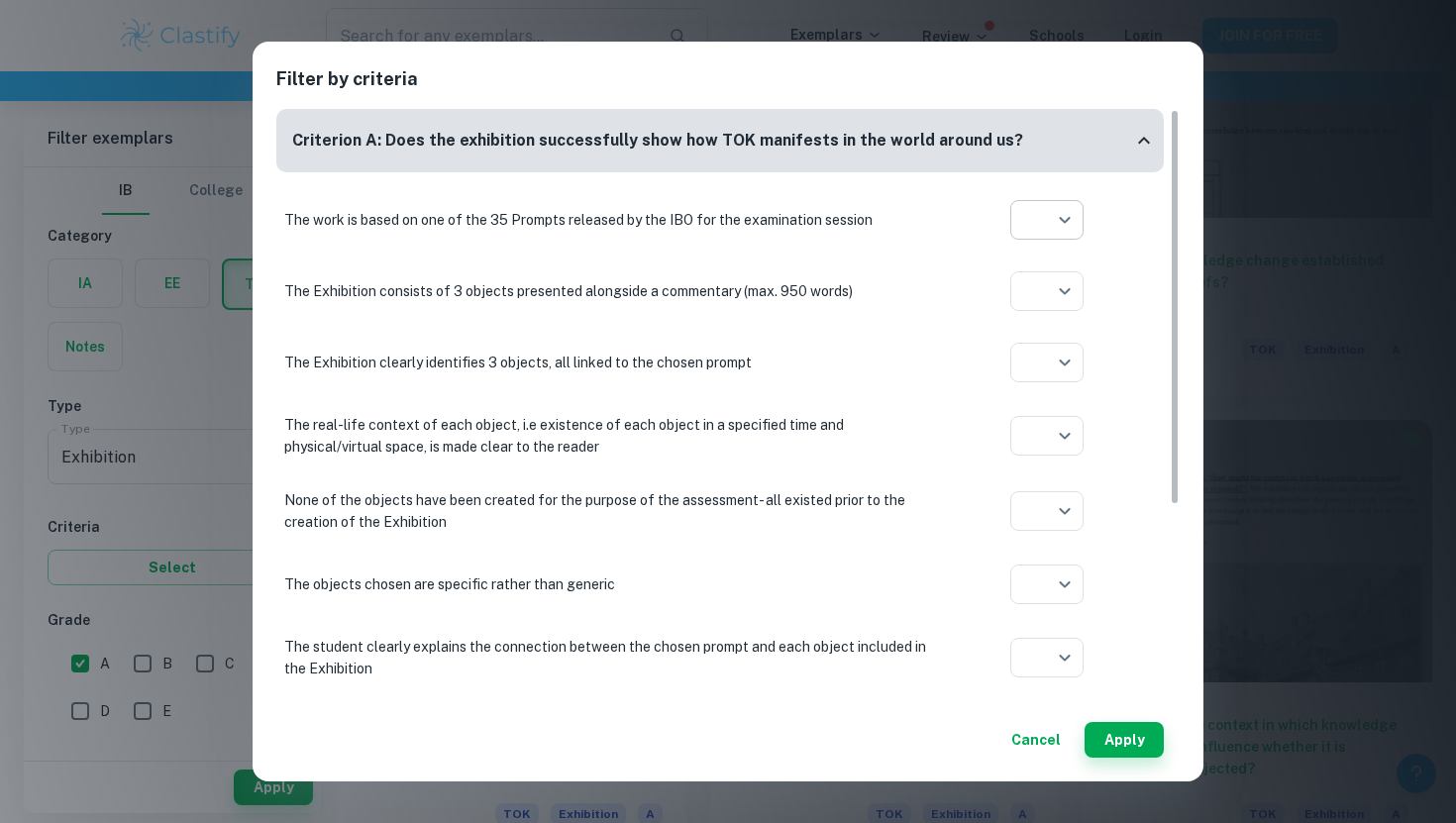click on "We value your privacy We use cookies to enhance your browsing experience, serve personalised ads or content, and analyse our traffic. By clicking "Accept All", you consent to our use of cookies.   Cookie Policy Customise   Reject All   Accept All   Customise Consent Preferences   We use cookies to help you navigate efficiently and perform certain functions. You will find detailed information about all cookies under each consent category below. The cookies that are categorised as "Necessary" are stored on your browser as they are essential for enabling the basic functionalities of the site. ...  Show more For more information on how Google's third-party cookies operate and handle your data, see:   Google Privacy Policy Necessary Always Active Necessary cookies are required to enable the basic features of this site, such as providing secure log-in or adjusting your consent preferences. These cookies do not store any personally identifiable data. Functional Analytics Performance Advertisement Uncategorised" at bounding box center (728, -2055) 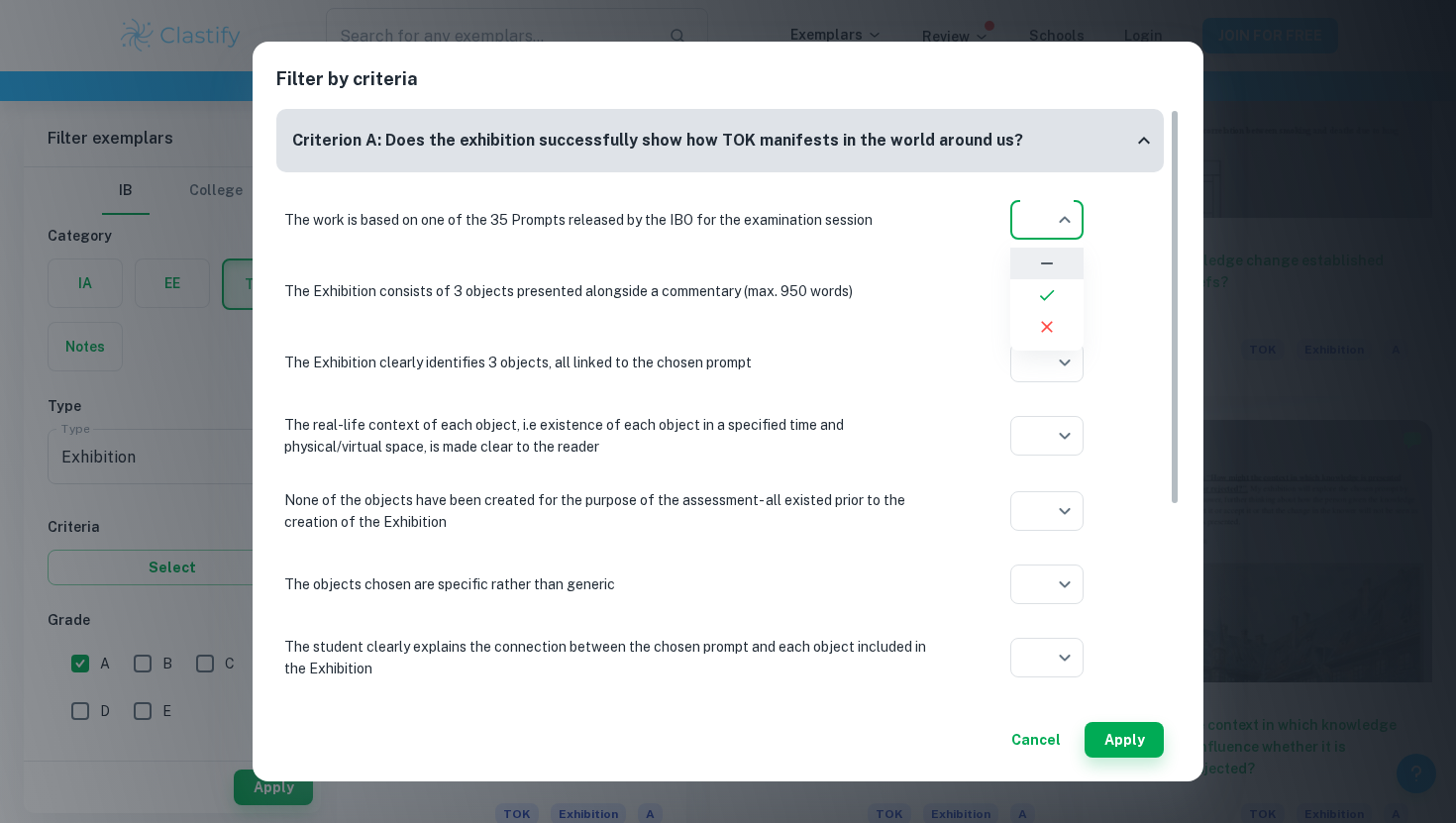 click at bounding box center [728, 411] 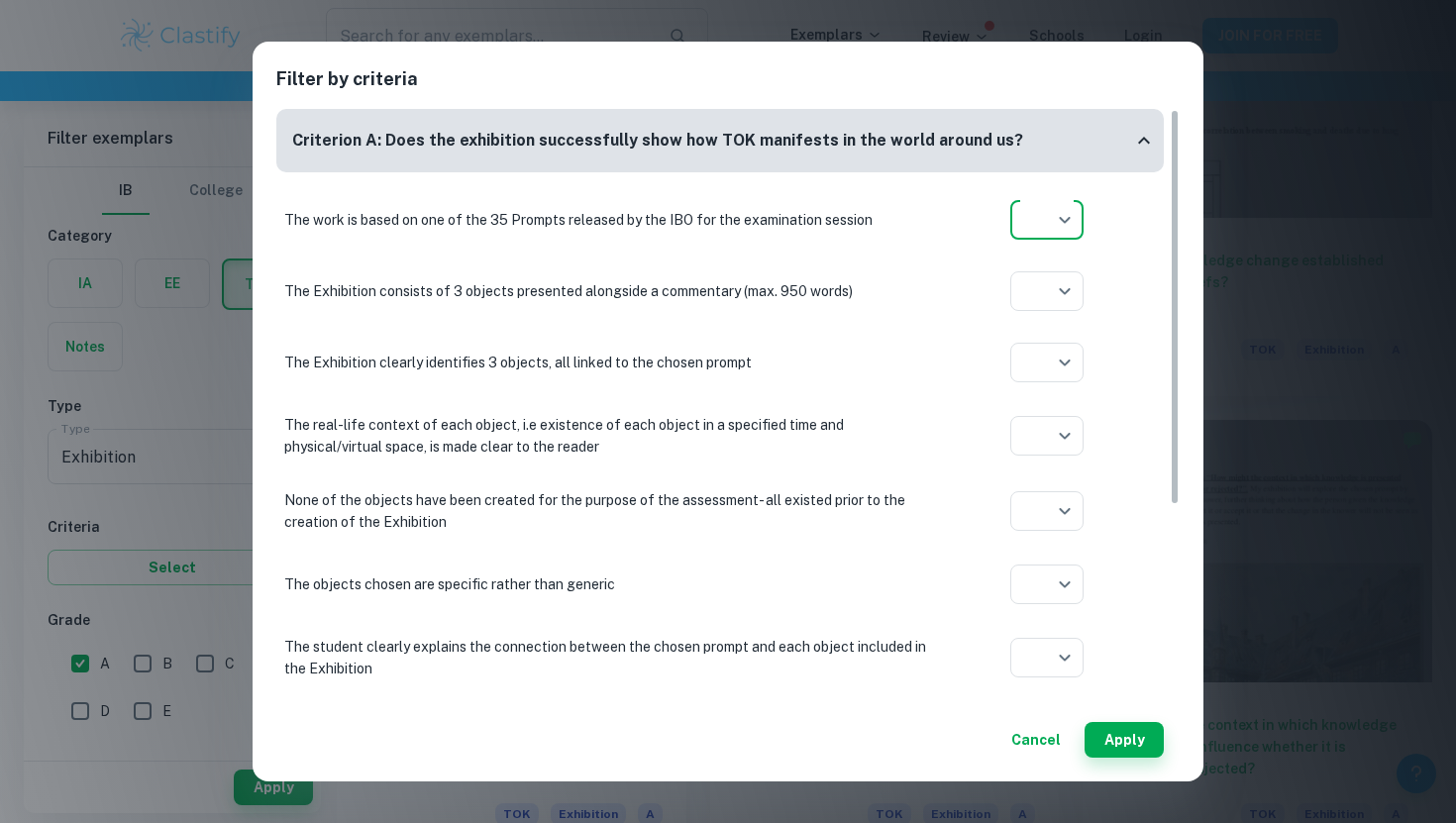 click on "Filter by criteria Criterion A: Does the exhibition successfully show how TOK manifests in the world around us? The work is based on one of the 35 Prompts released by the IBO for the examination session ​ Aplication year The Exhibition consists of 3 objects presented alongside a commentary (max. 950 words) ​ Aplication year The Exhibition clearly identifies 3 objects, all linked to the chosen prompt ​ Aplication year The real-life context of each object, i.e existence of each object in a specified time and physical/virtual space, is made clear to the reader ​ Aplication year None of the objects have been created for the purpose of the assessment- all existed prior to the creation of the Exhibition ​ Aplication year The objects chosen are specific rather than generic ​ Aplication year The student clearly explains the connection between the chosen prompt and each object included in the Exhibition ​ Aplication year ​ Aplication year ​ Aplication year ​ Aplication year Other requirements Apply" at bounding box center [728, 412] 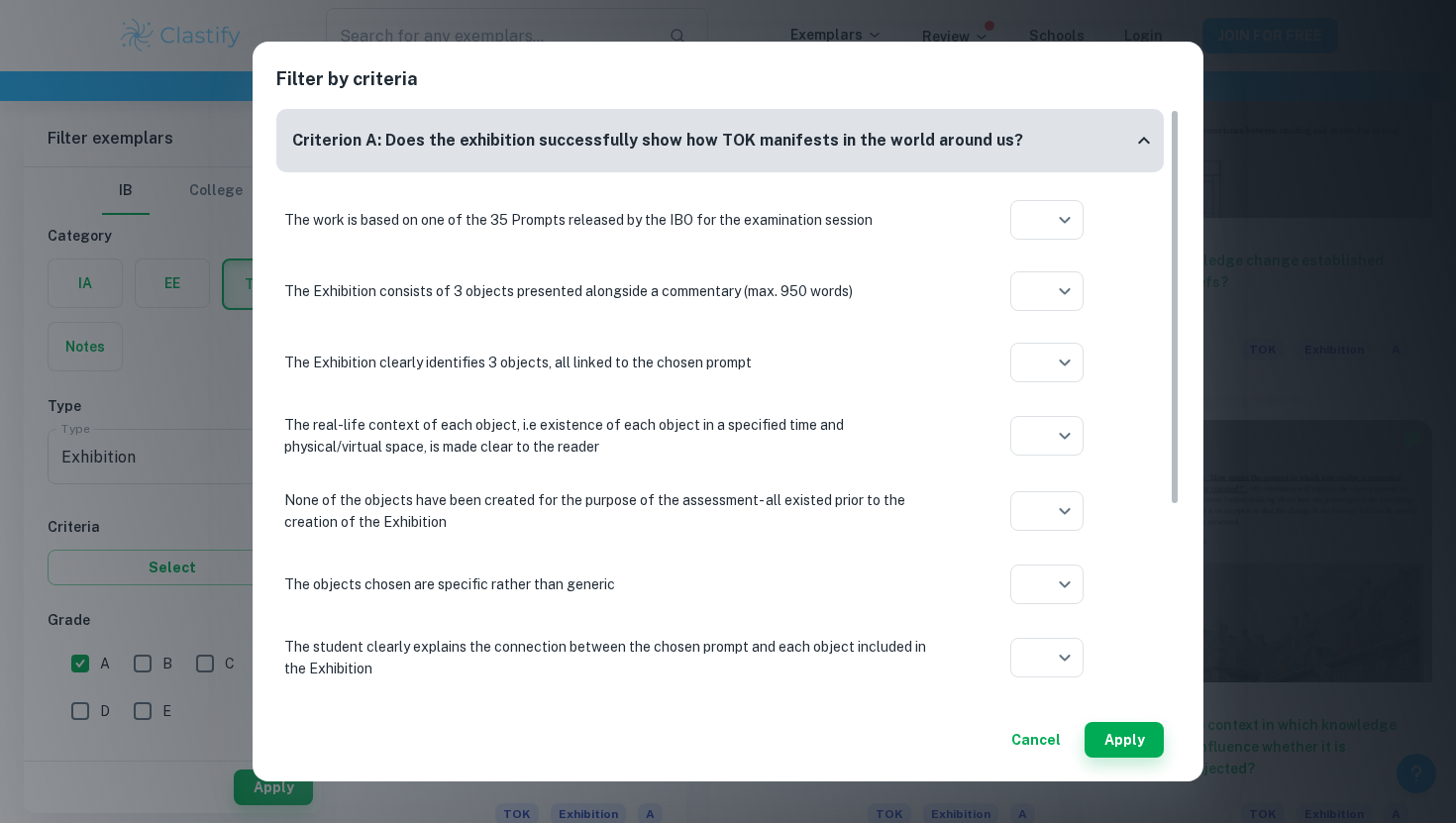 click on "Cancel" at bounding box center (1036, 740) 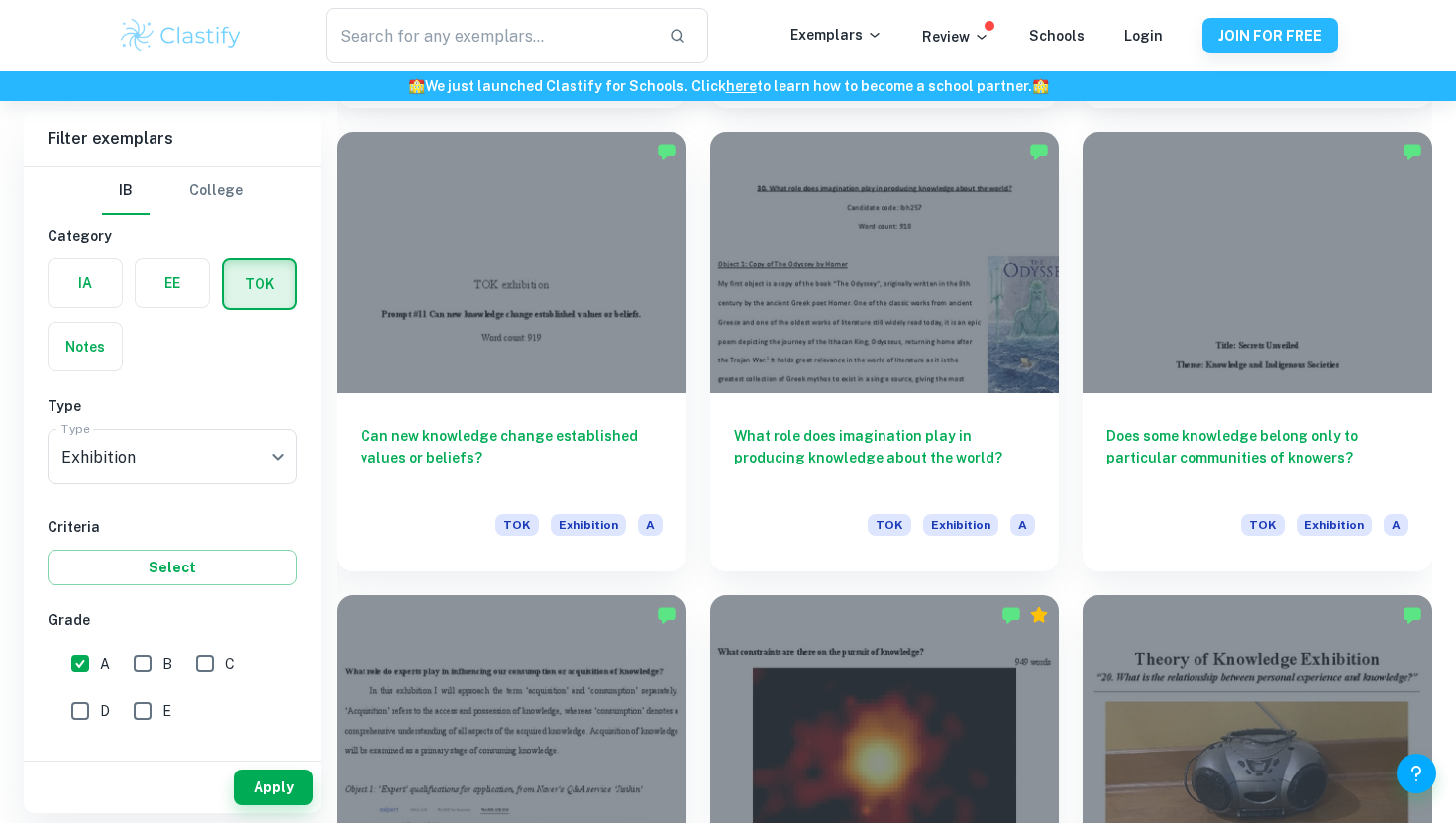 scroll, scrollTop: 4242, scrollLeft: 0, axis: vertical 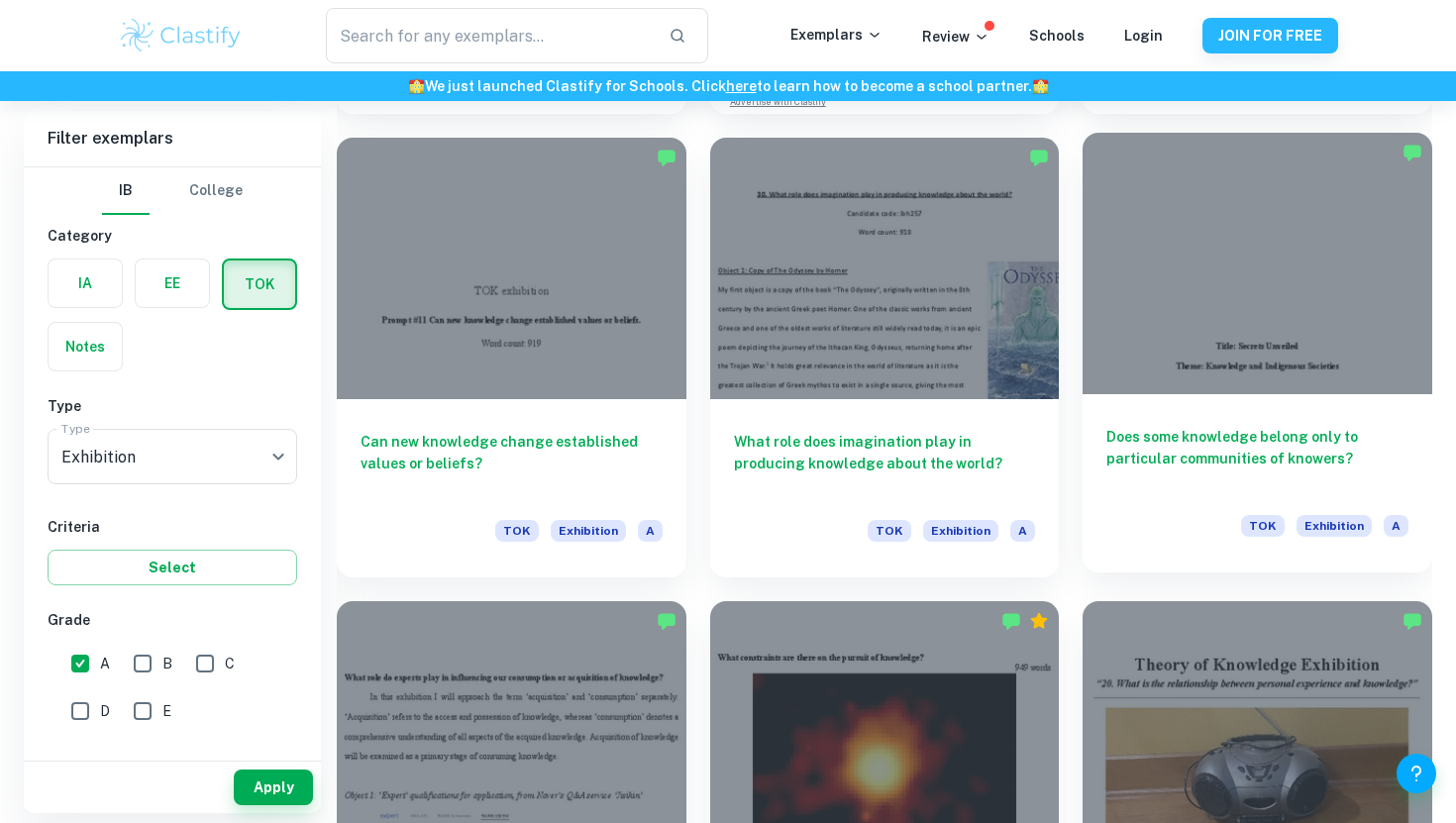 click on "Does some knowledge belong only to particular communities of knowers?" at bounding box center (1257, 459) 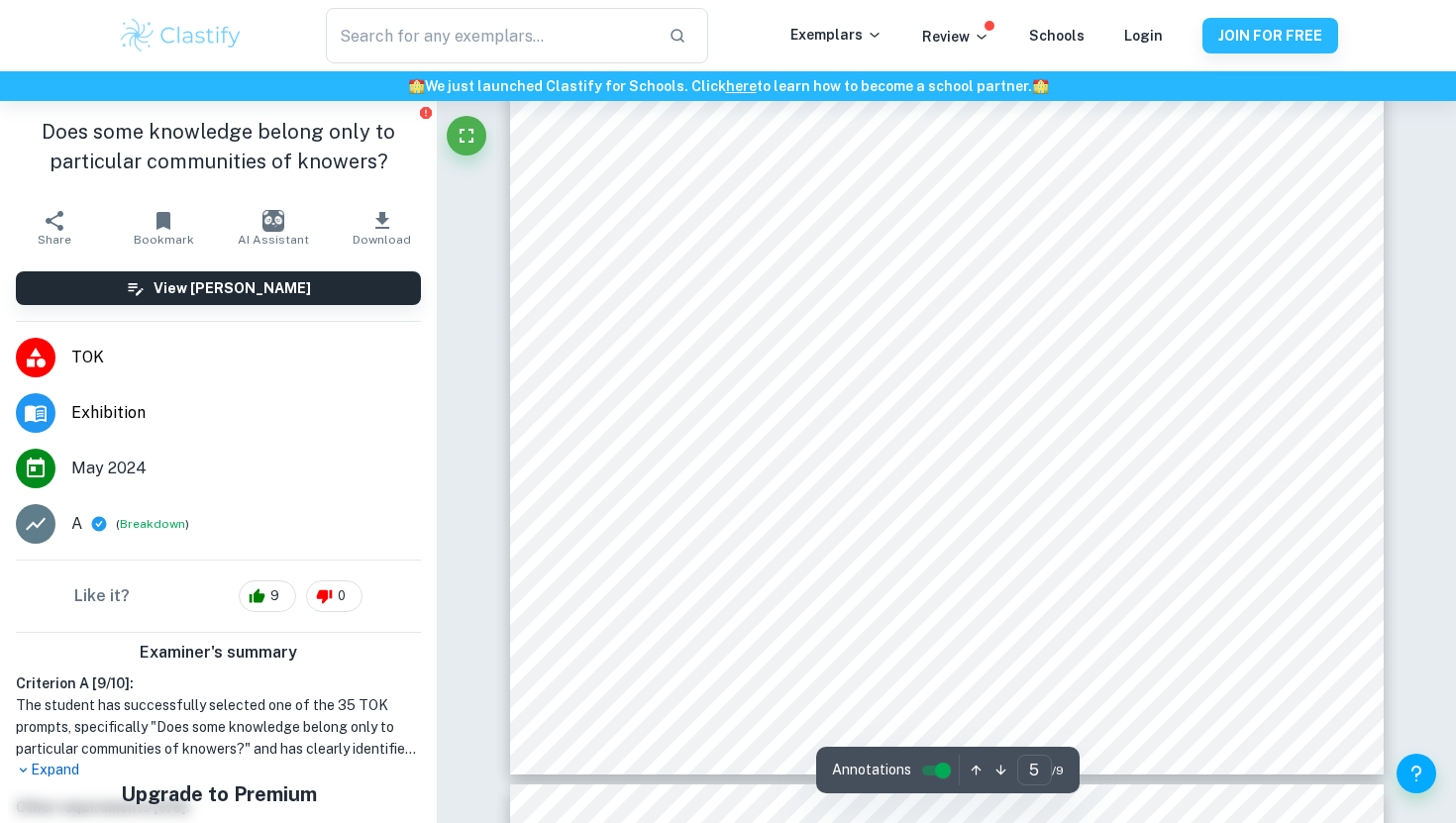 scroll, scrollTop: 5319, scrollLeft: 0, axis: vertical 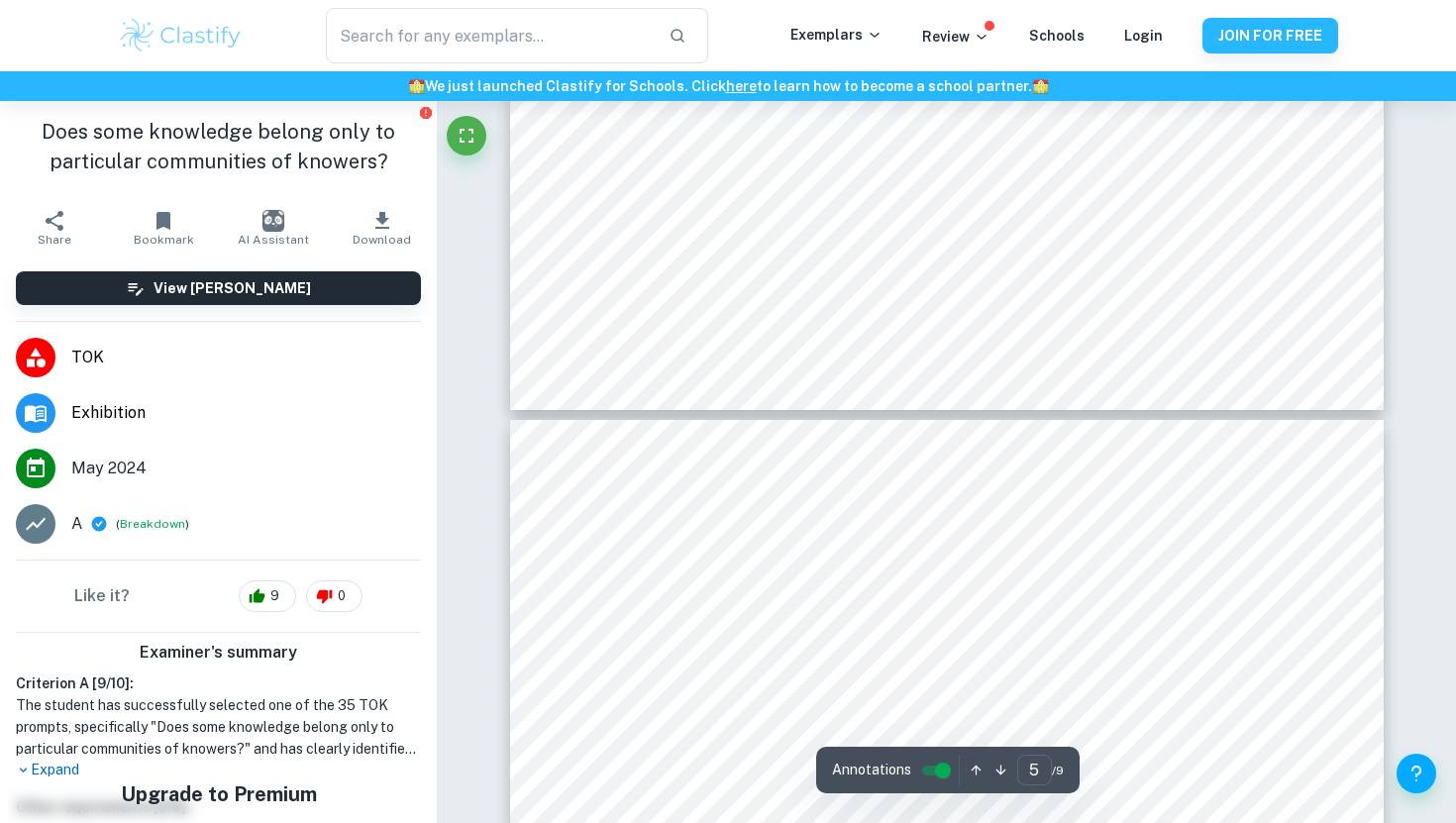 type on "6" 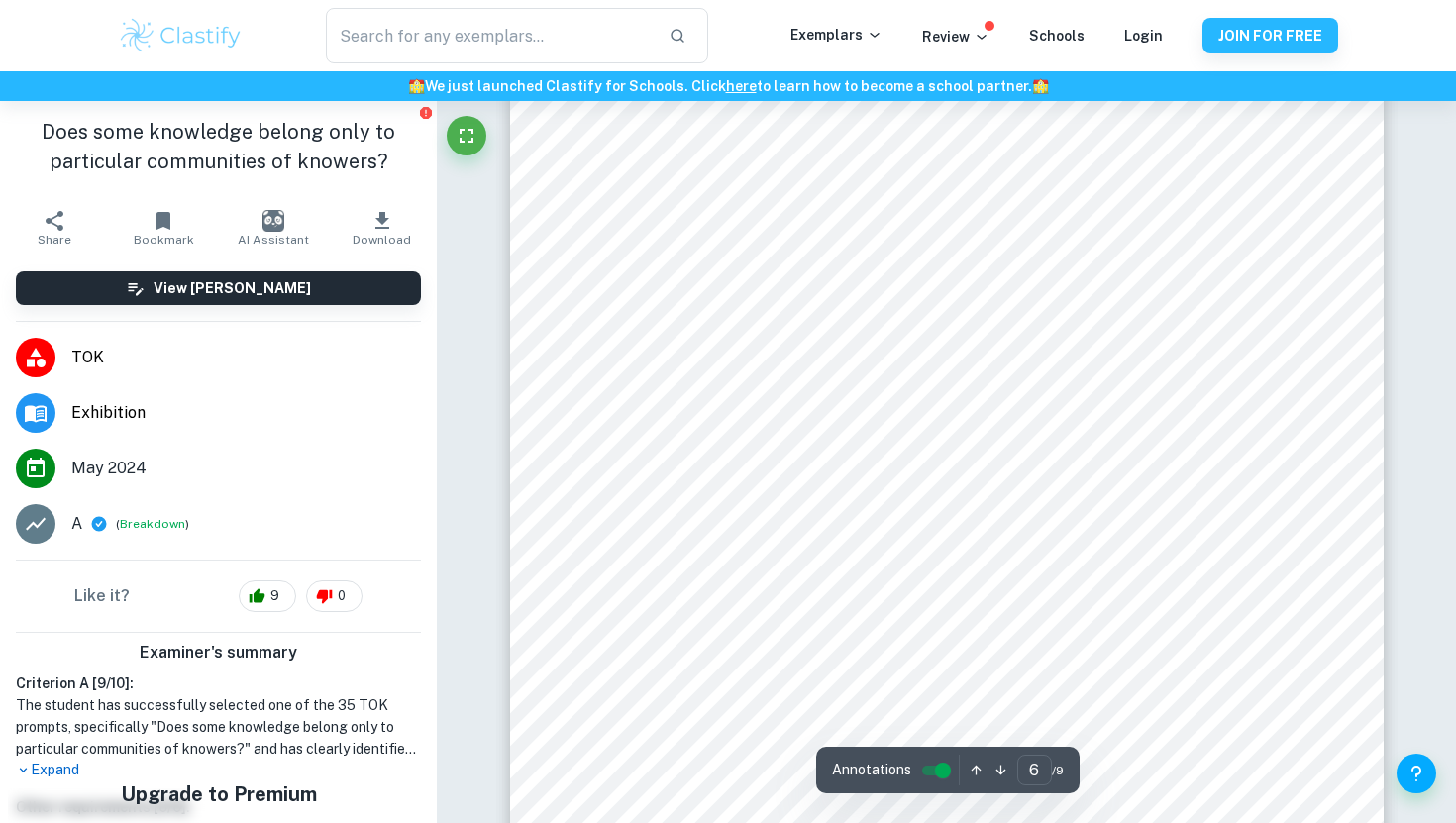 scroll, scrollTop: 6115, scrollLeft: 0, axis: vertical 